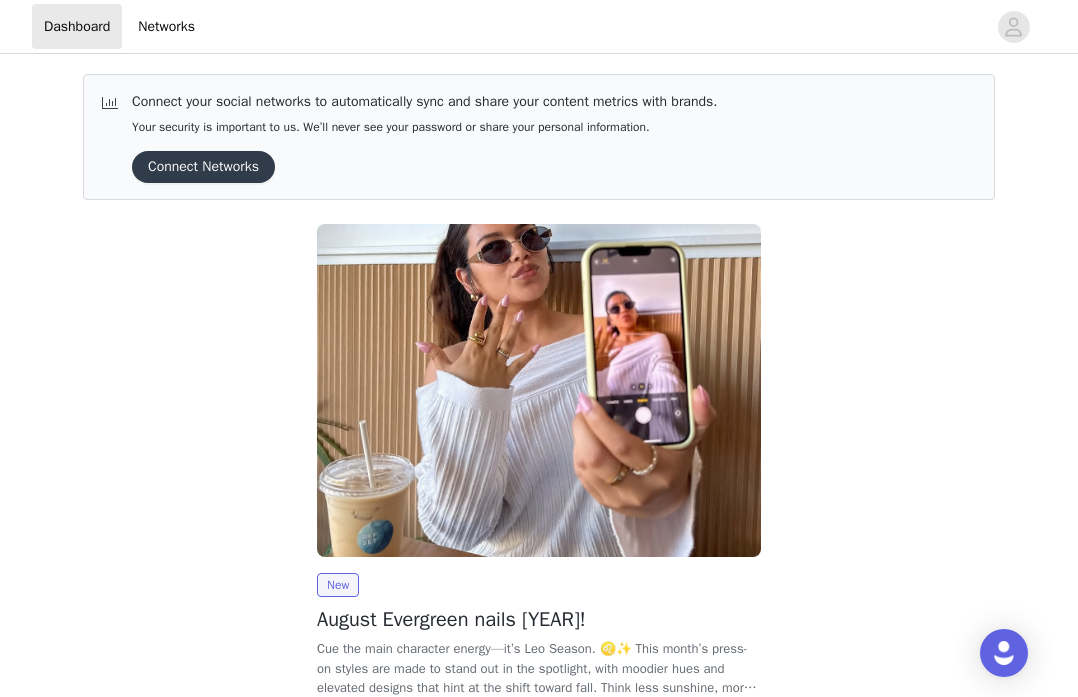scroll, scrollTop: 0, scrollLeft: 0, axis: both 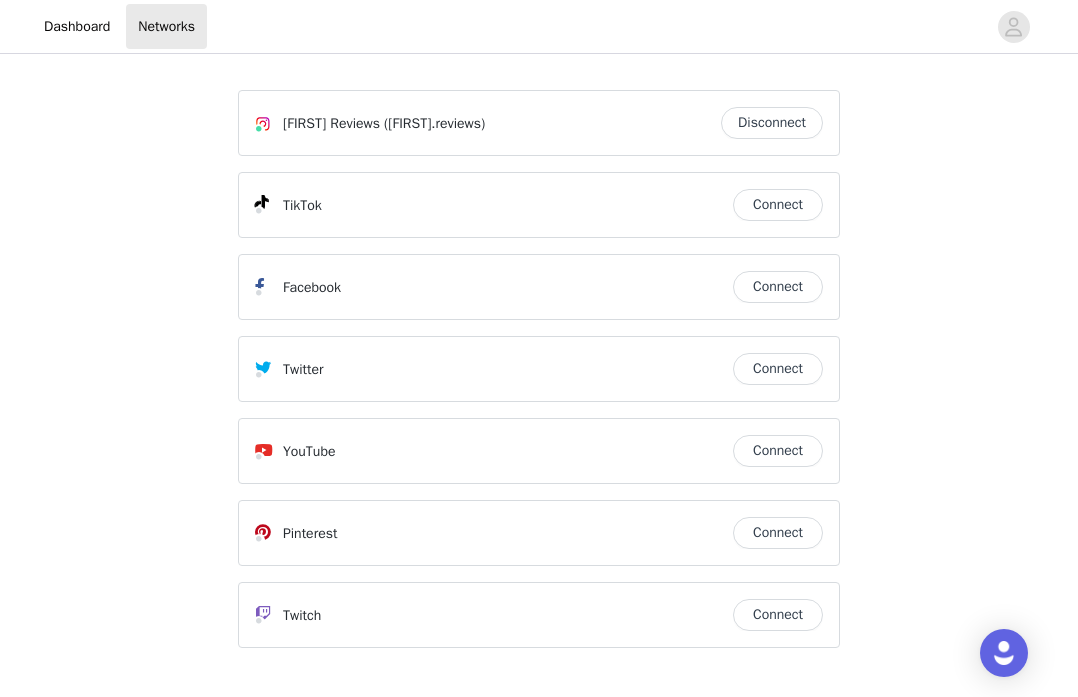 click on "Connect" at bounding box center [778, 451] 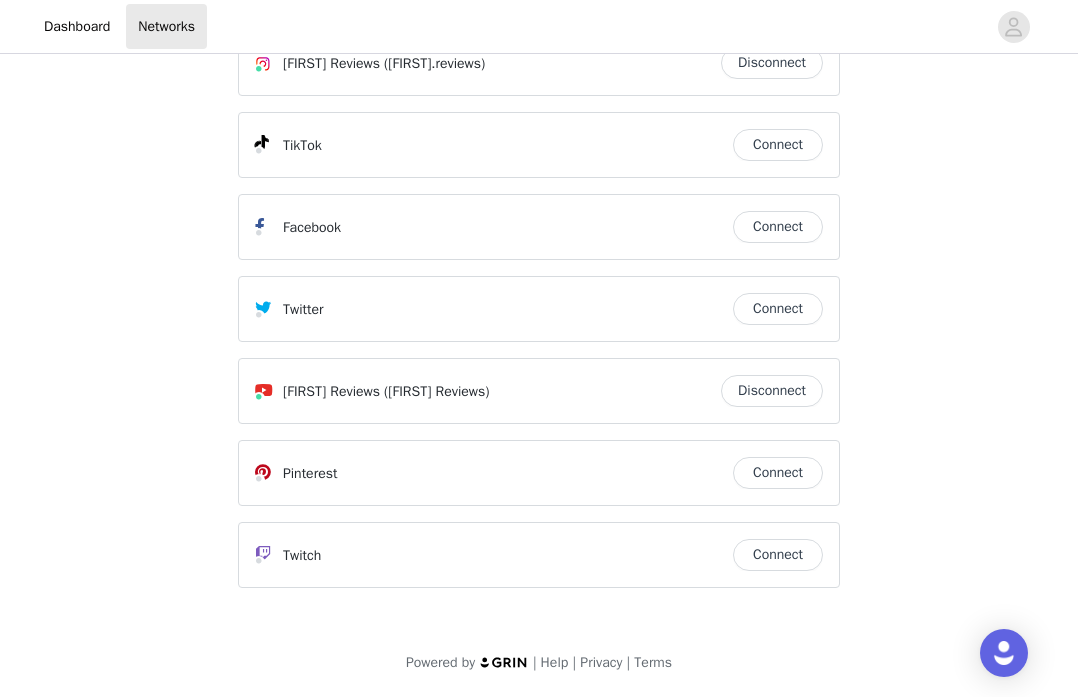 scroll, scrollTop: 0, scrollLeft: 0, axis: both 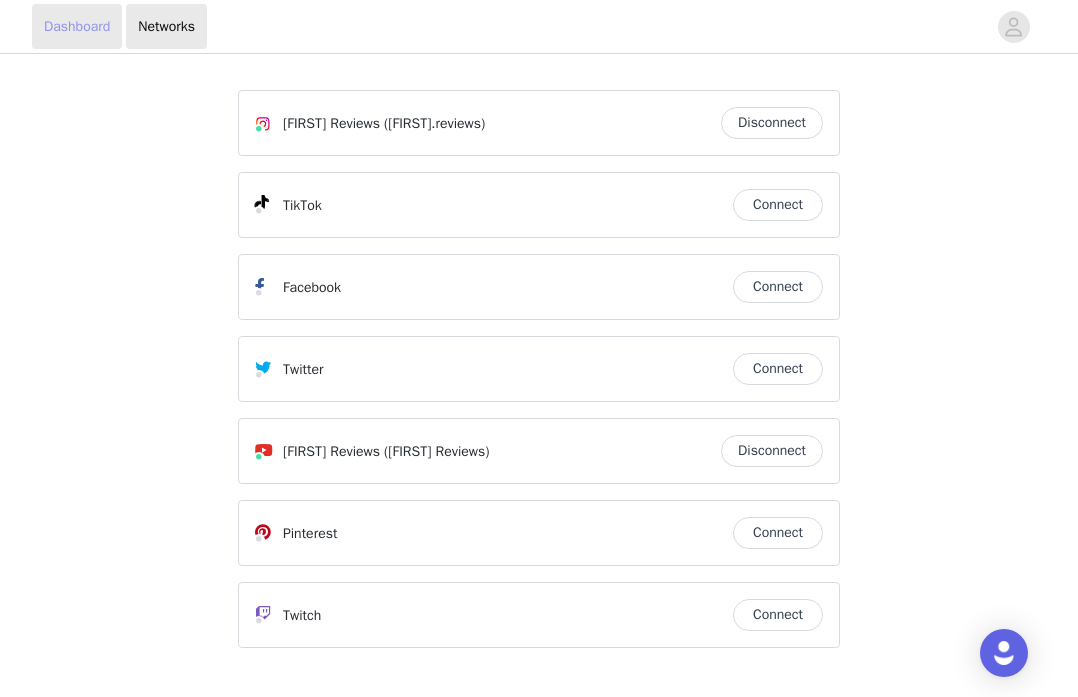 click on "Dashboard" at bounding box center [77, 26] 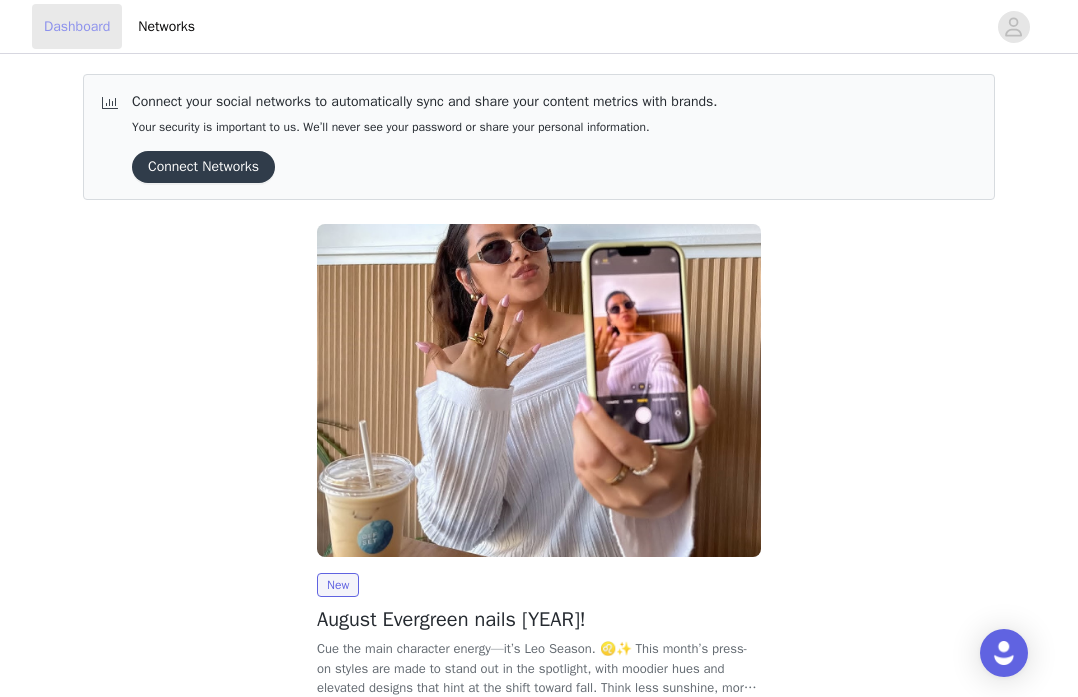 scroll, scrollTop: 178, scrollLeft: 0, axis: vertical 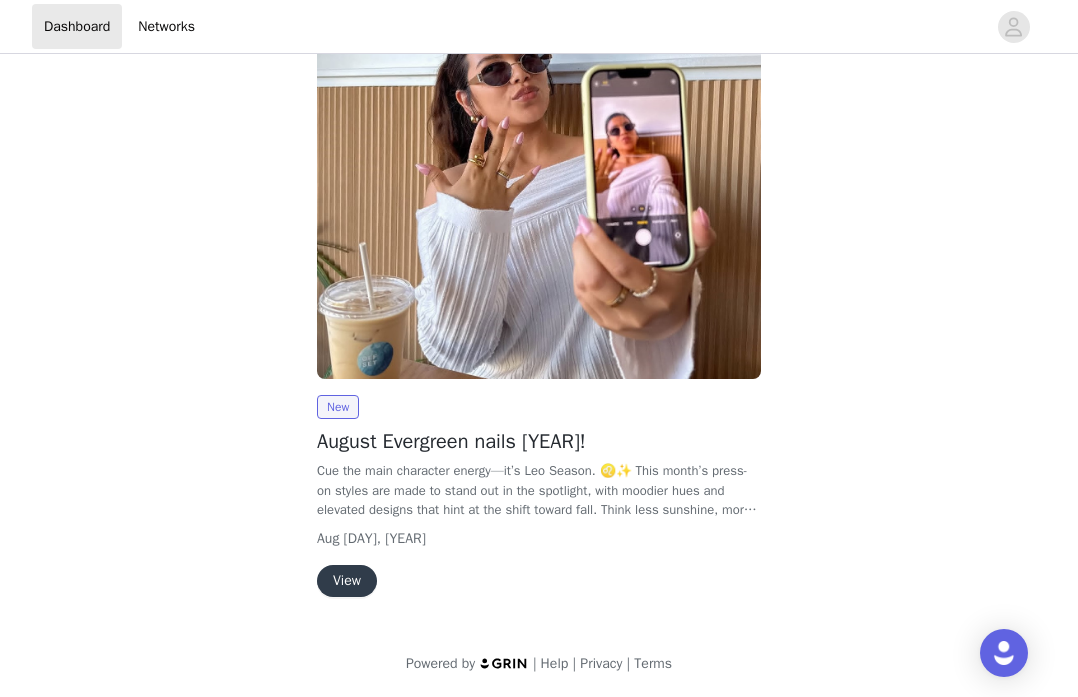 click on "View" at bounding box center [347, 581] 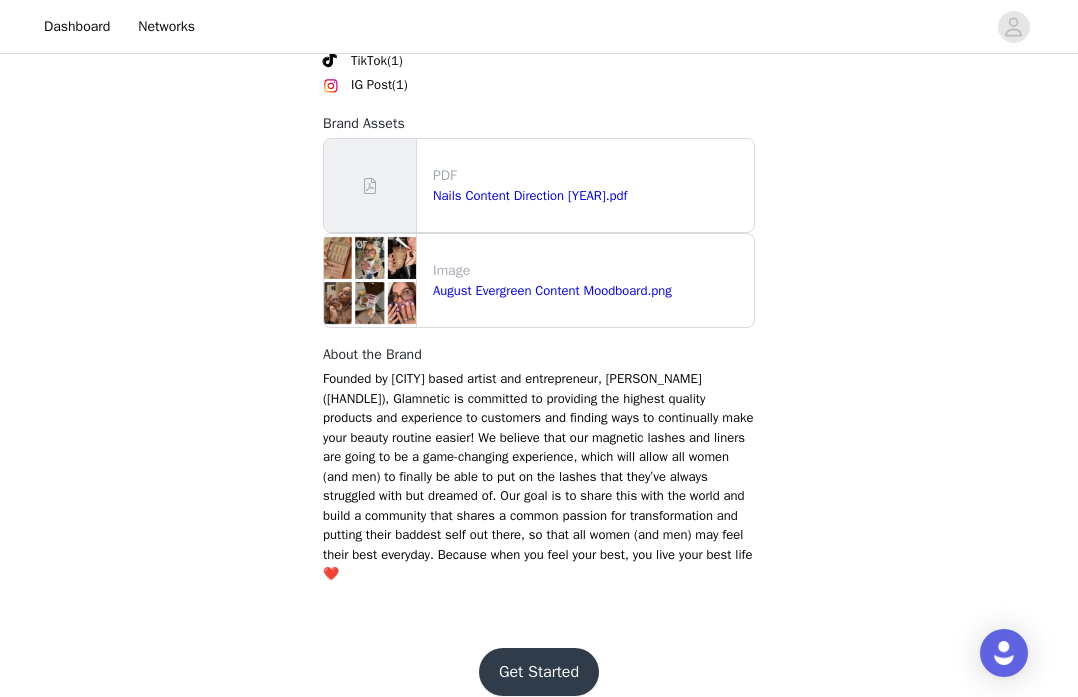 scroll, scrollTop: 2227, scrollLeft: 0, axis: vertical 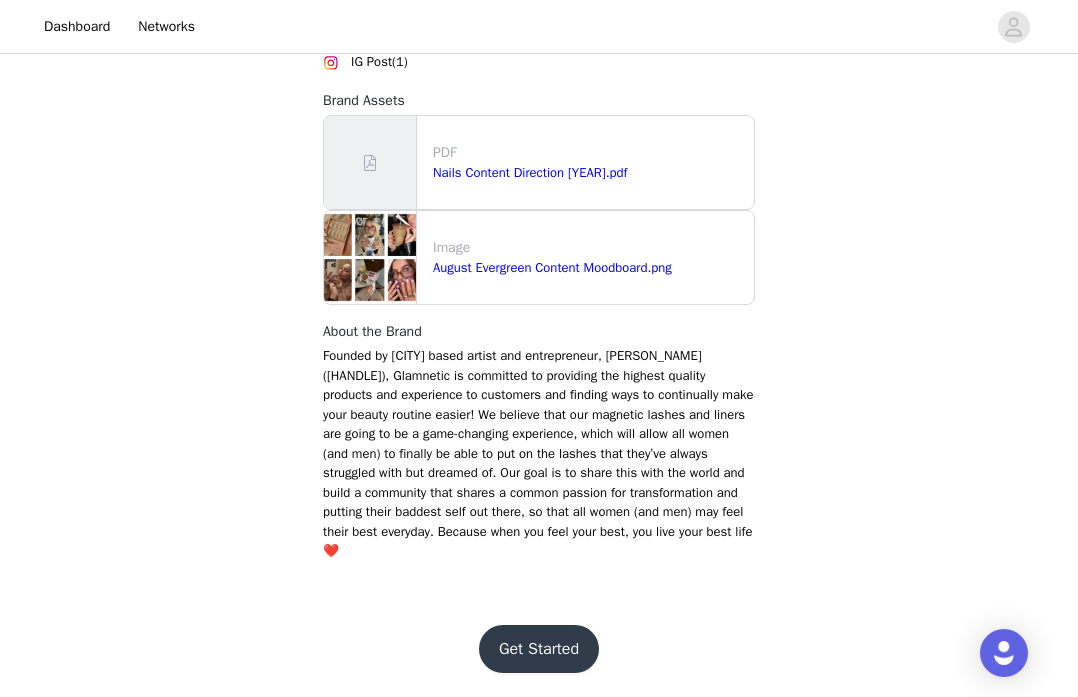 click on "Get Started" at bounding box center [539, 649] 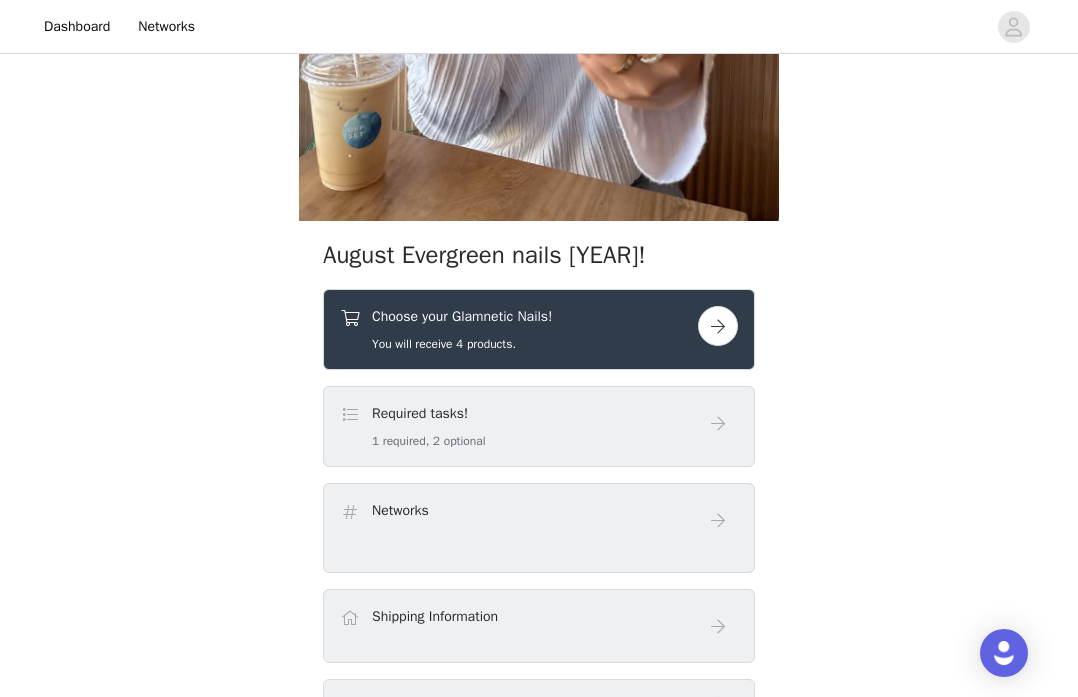 scroll, scrollTop: 341, scrollLeft: 0, axis: vertical 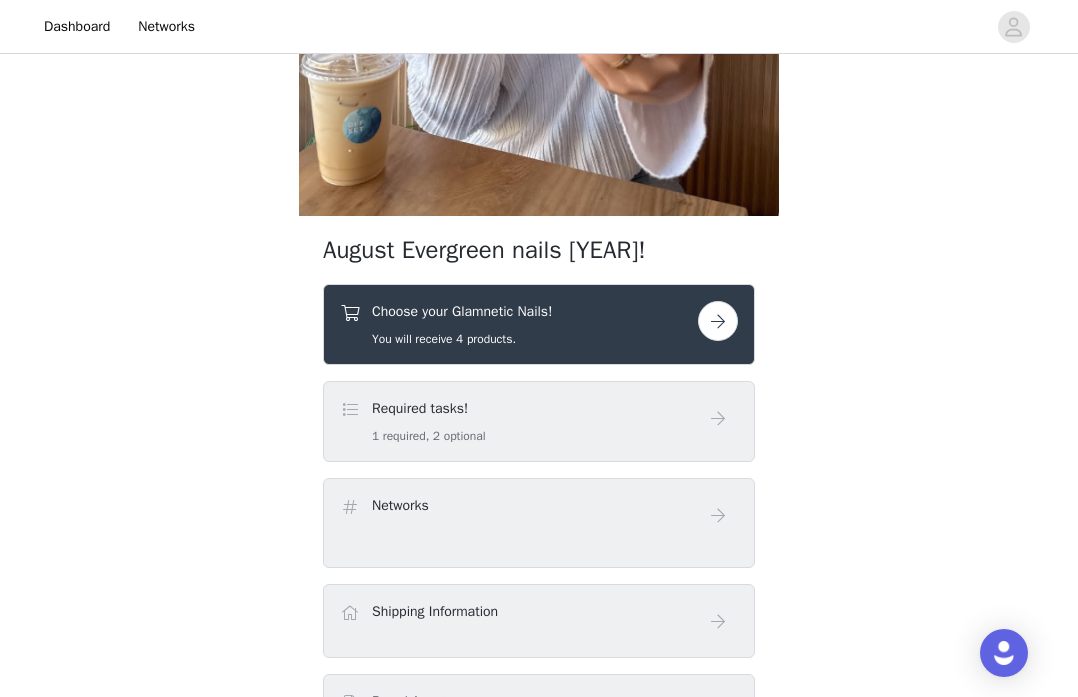 click at bounding box center [718, 321] 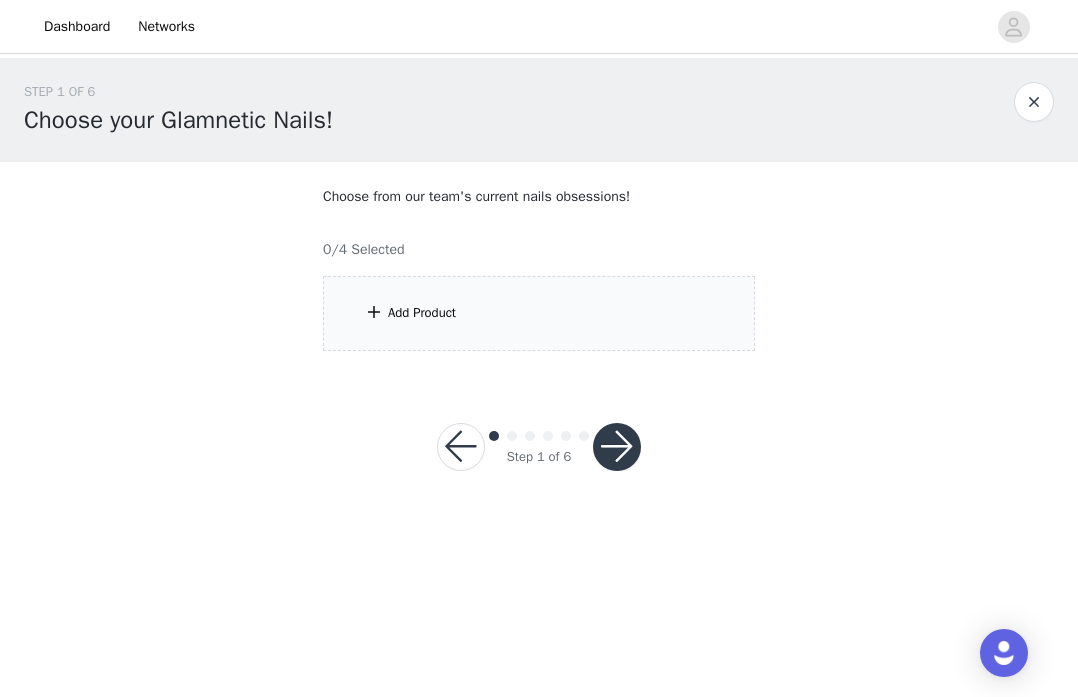 click on "Add Product" at bounding box center (539, 313) 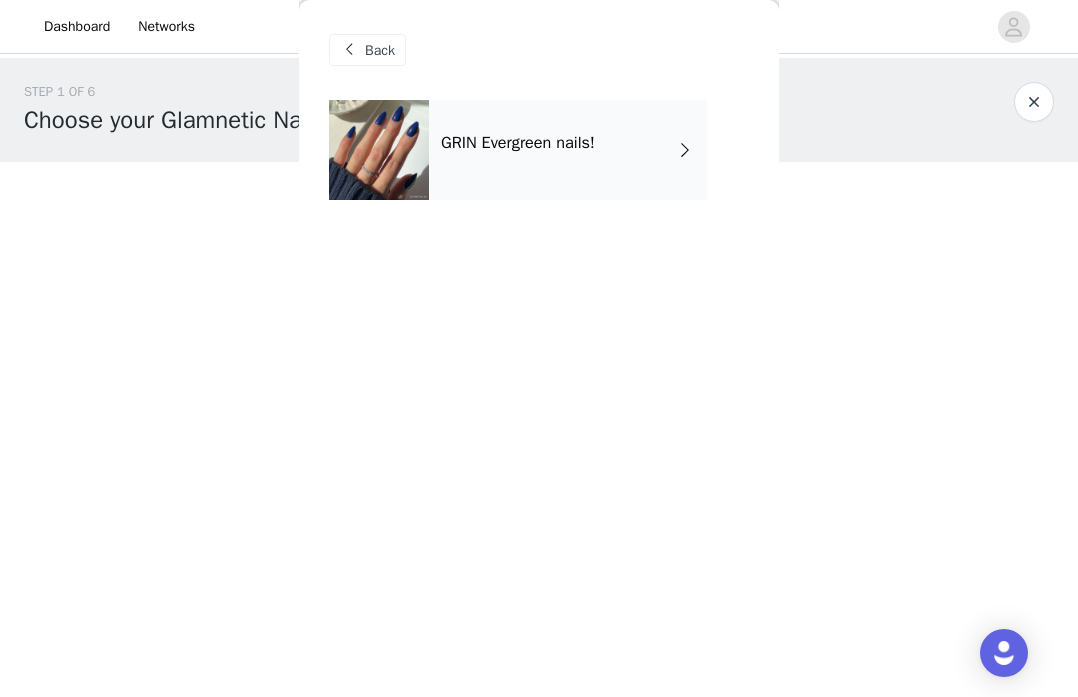 click on "GRIN Evergreen nails!" at bounding box center [568, 150] 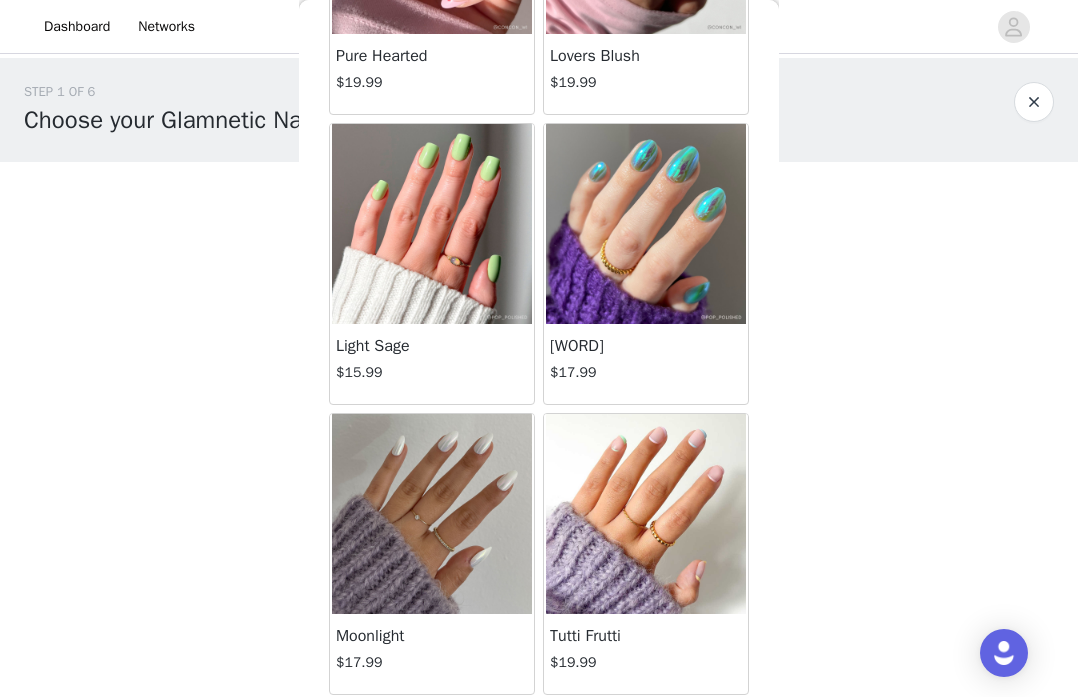 scroll, scrollTop: 2363, scrollLeft: 0, axis: vertical 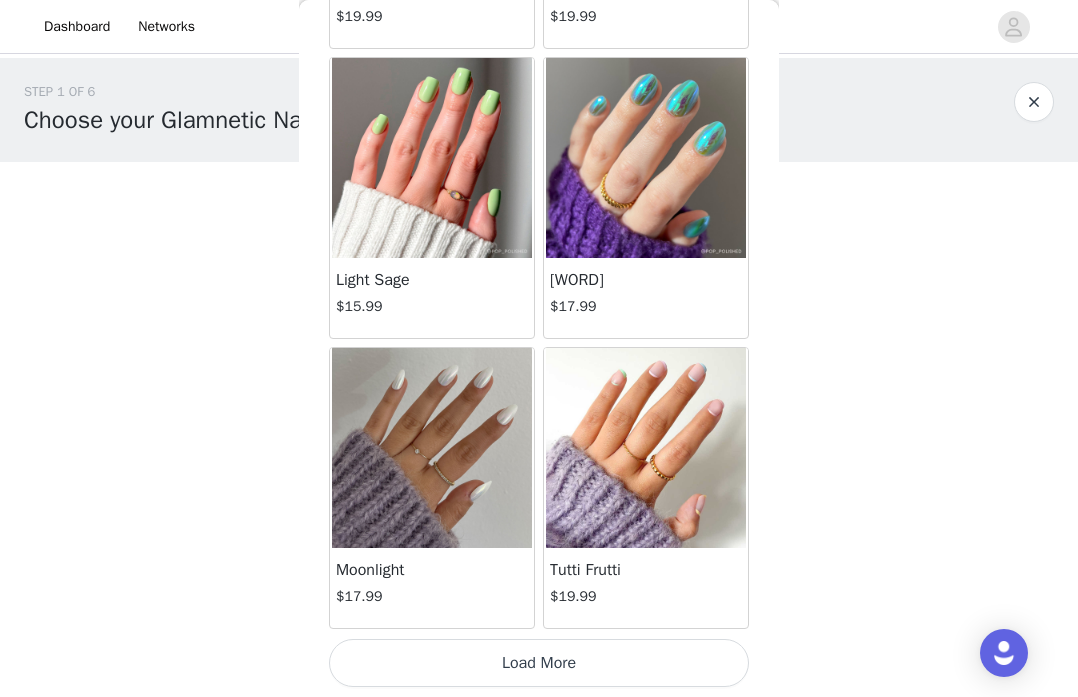 click on "Load More" at bounding box center (539, 663) 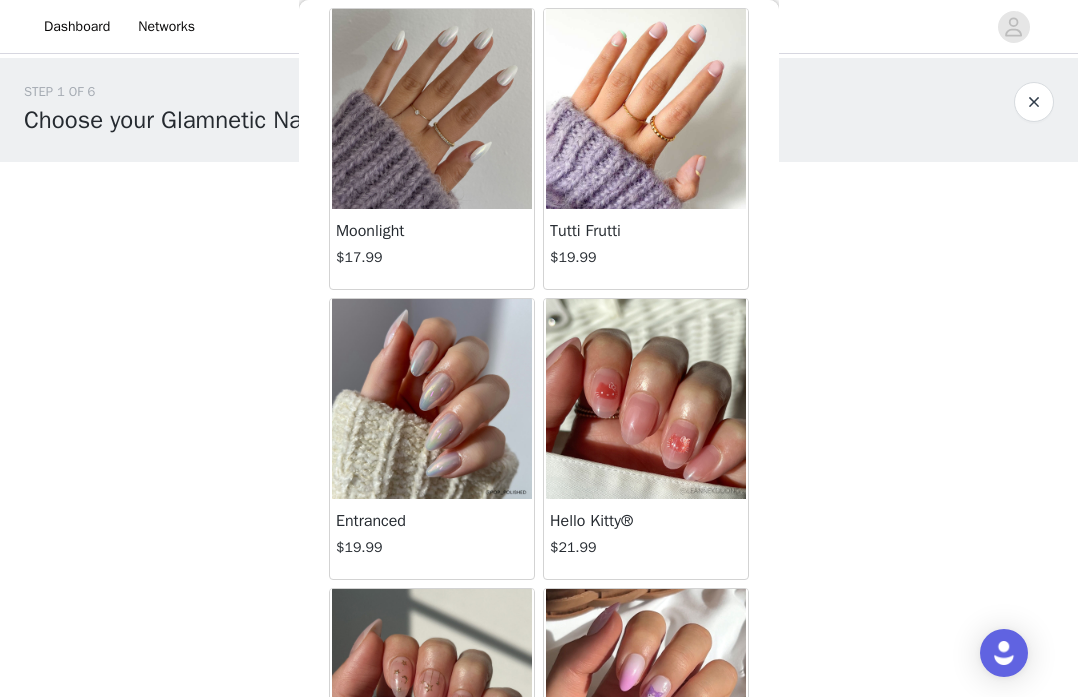 scroll, scrollTop: 2708, scrollLeft: 0, axis: vertical 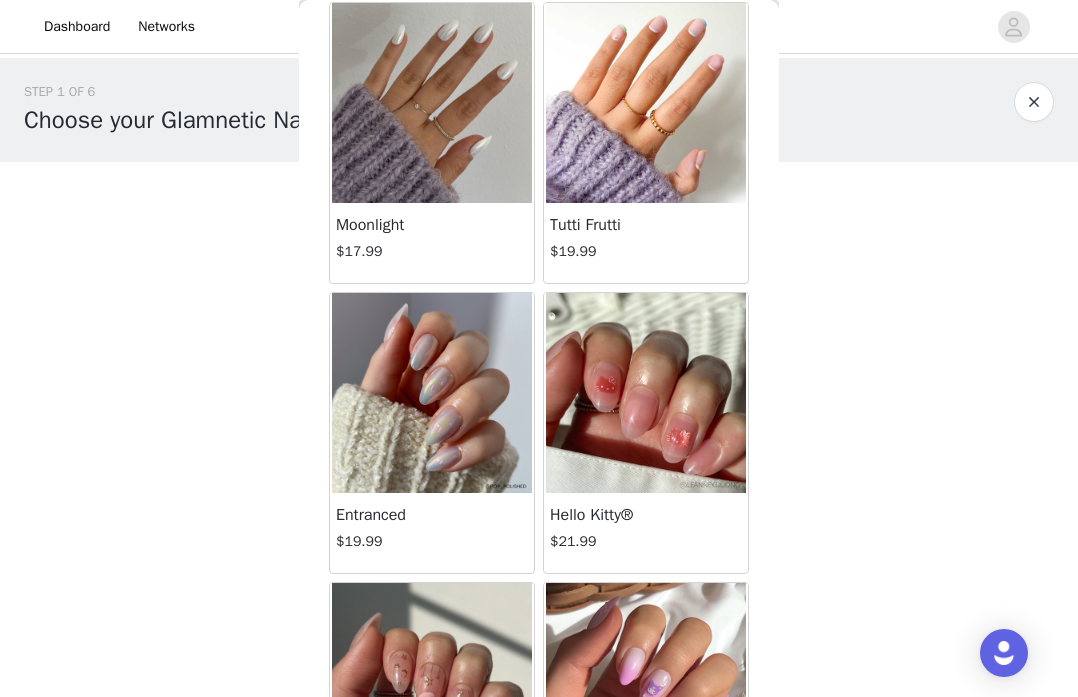 click at bounding box center [646, 393] 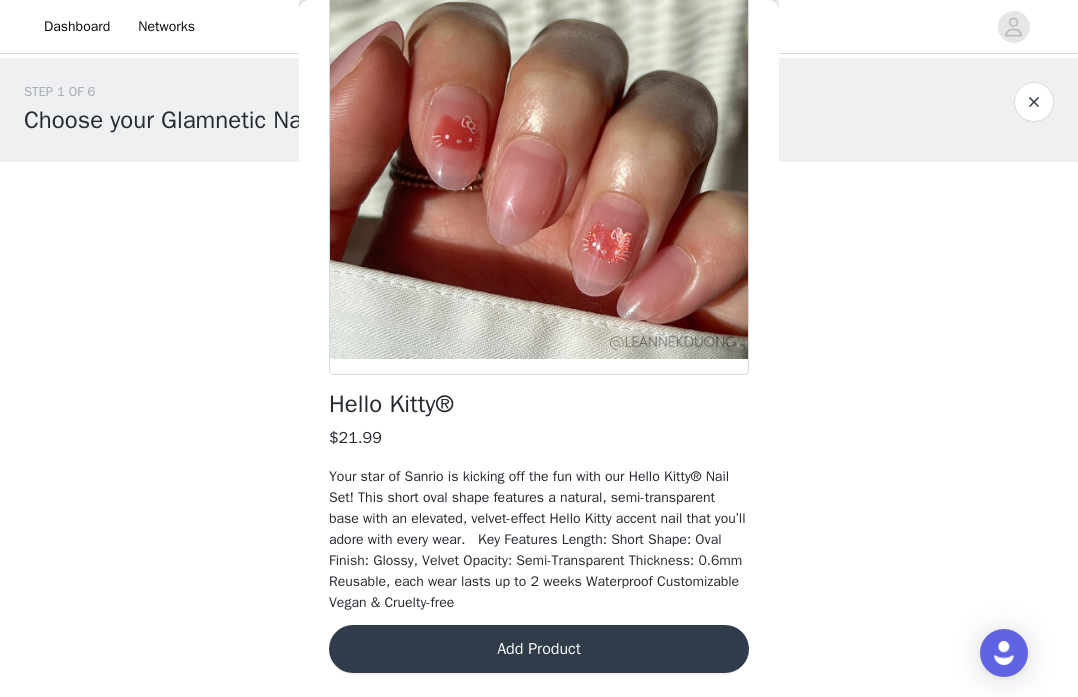 scroll, scrollTop: 175, scrollLeft: 0, axis: vertical 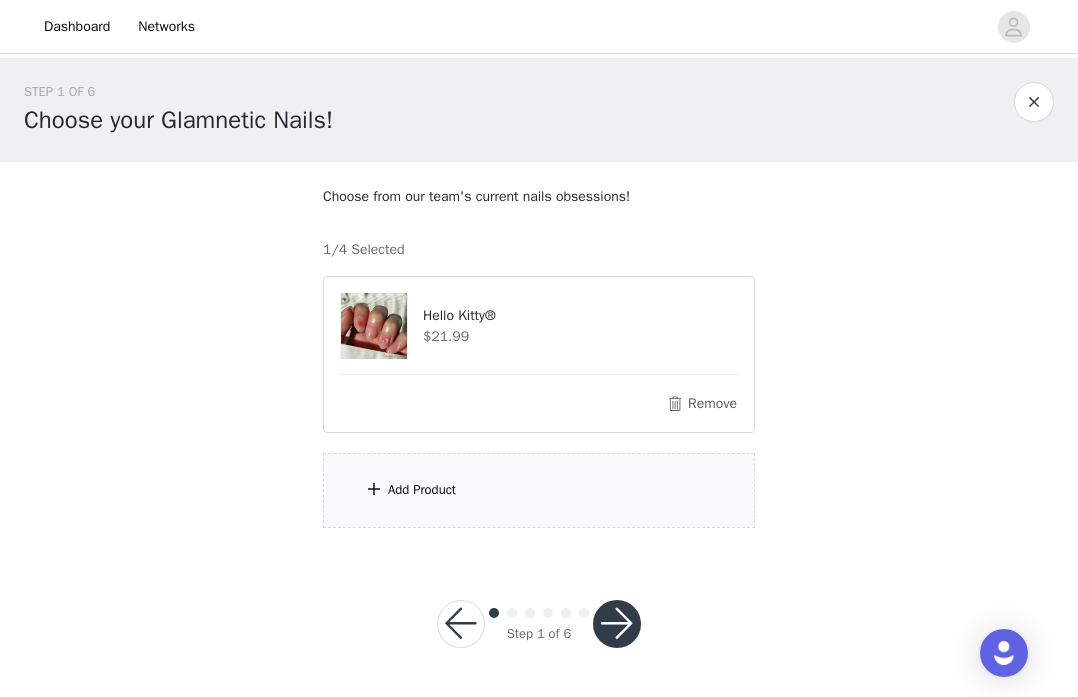 click on "Add Product" at bounding box center [539, 490] 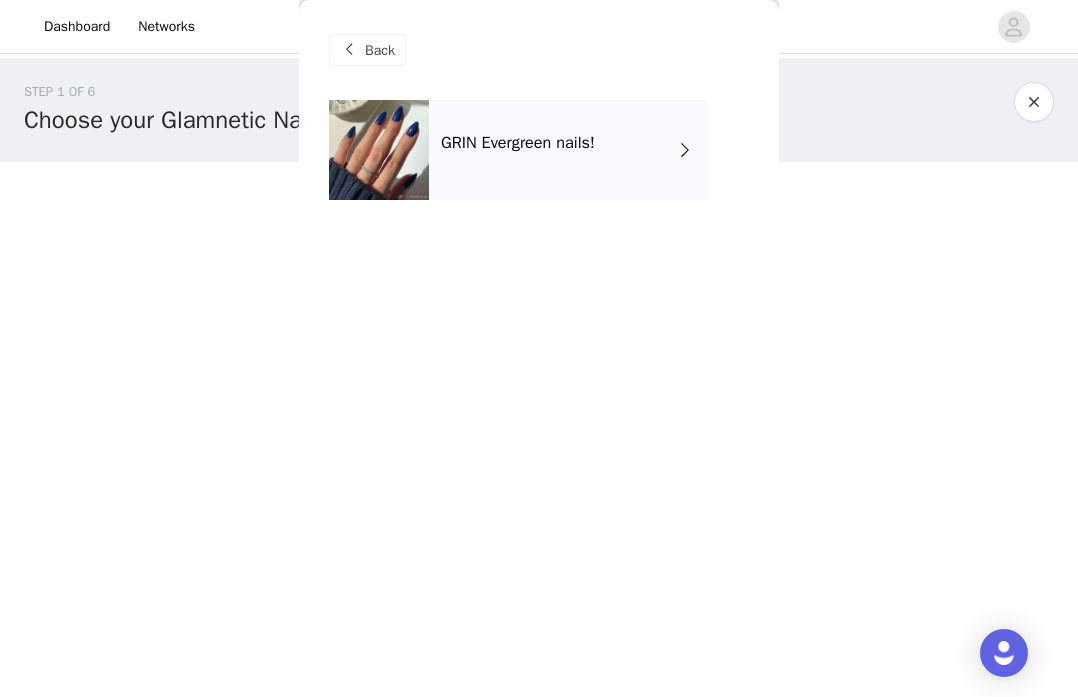 click at bounding box center (685, 150) 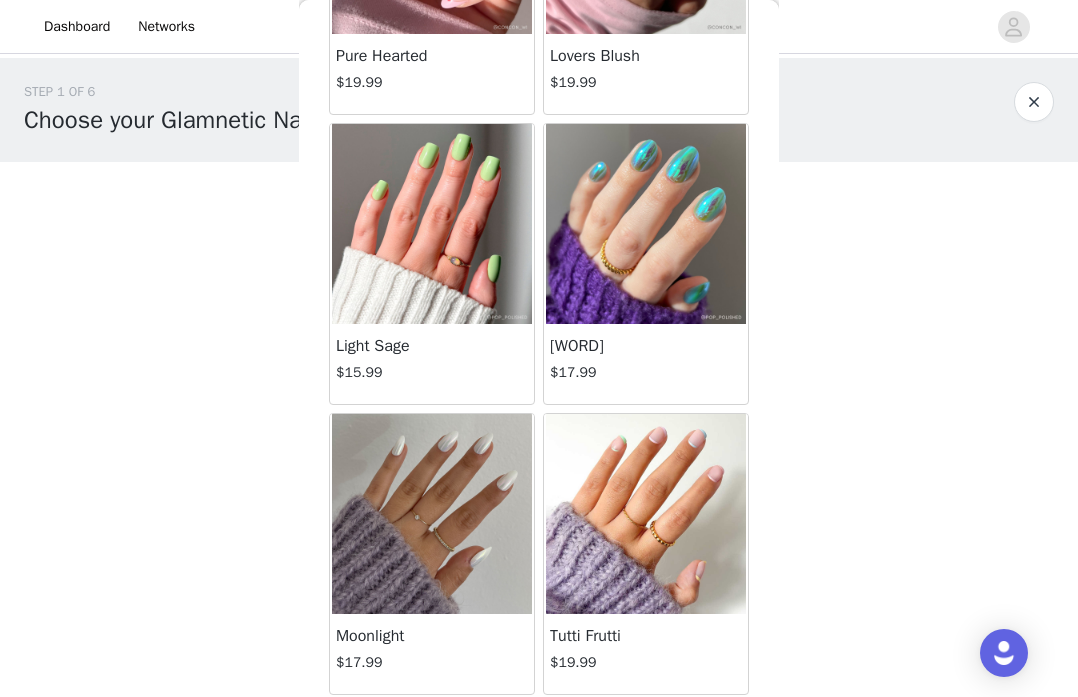 scroll, scrollTop: 2363, scrollLeft: 0, axis: vertical 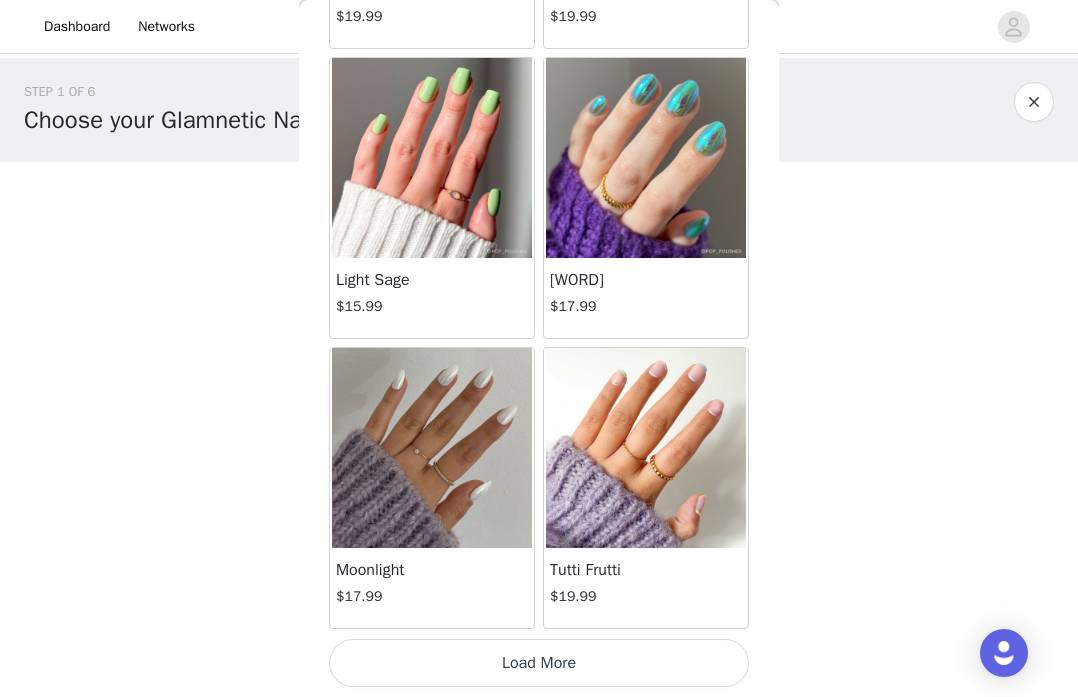 click on "Load More" at bounding box center [539, 663] 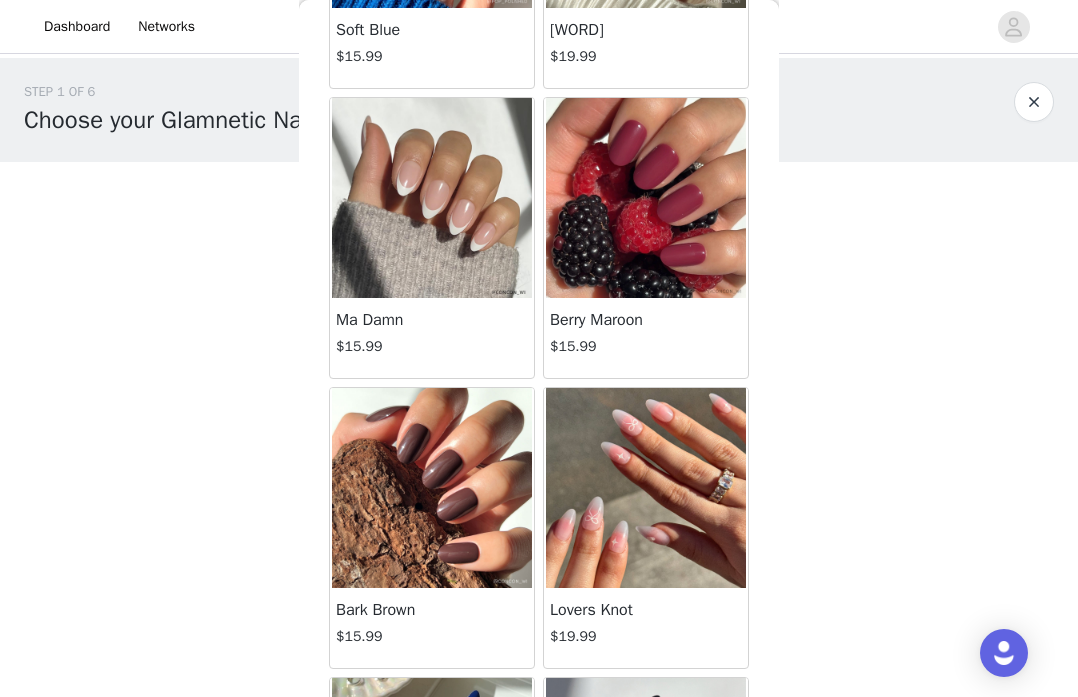 scroll, scrollTop: 4639, scrollLeft: 0, axis: vertical 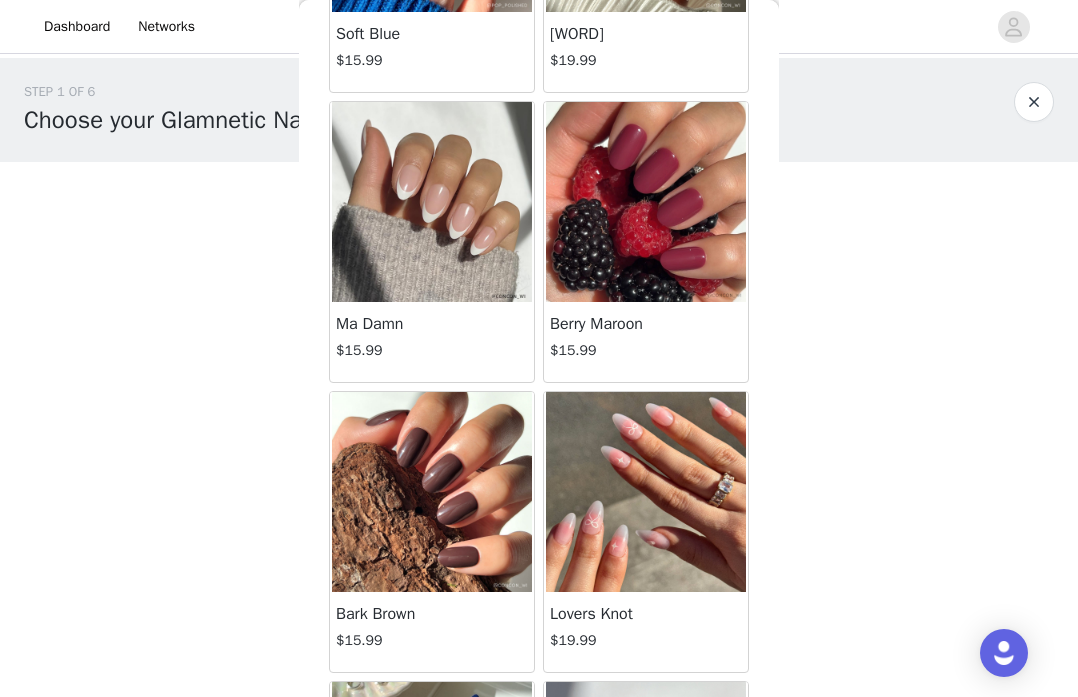 click at bounding box center (646, 202) 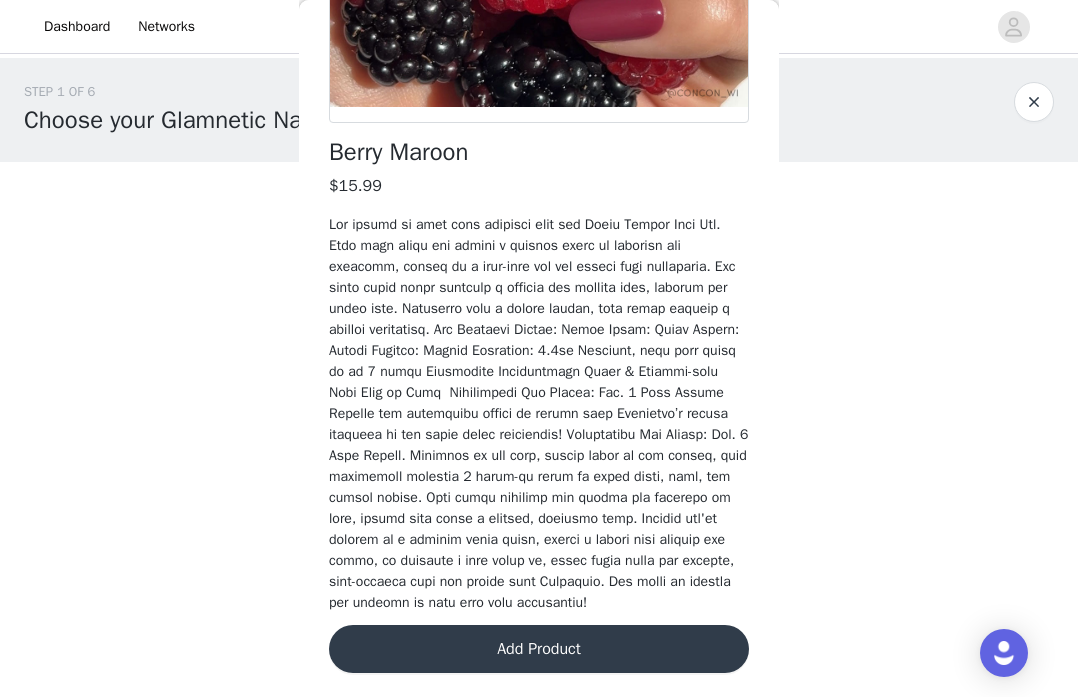 scroll, scrollTop: 448, scrollLeft: 0, axis: vertical 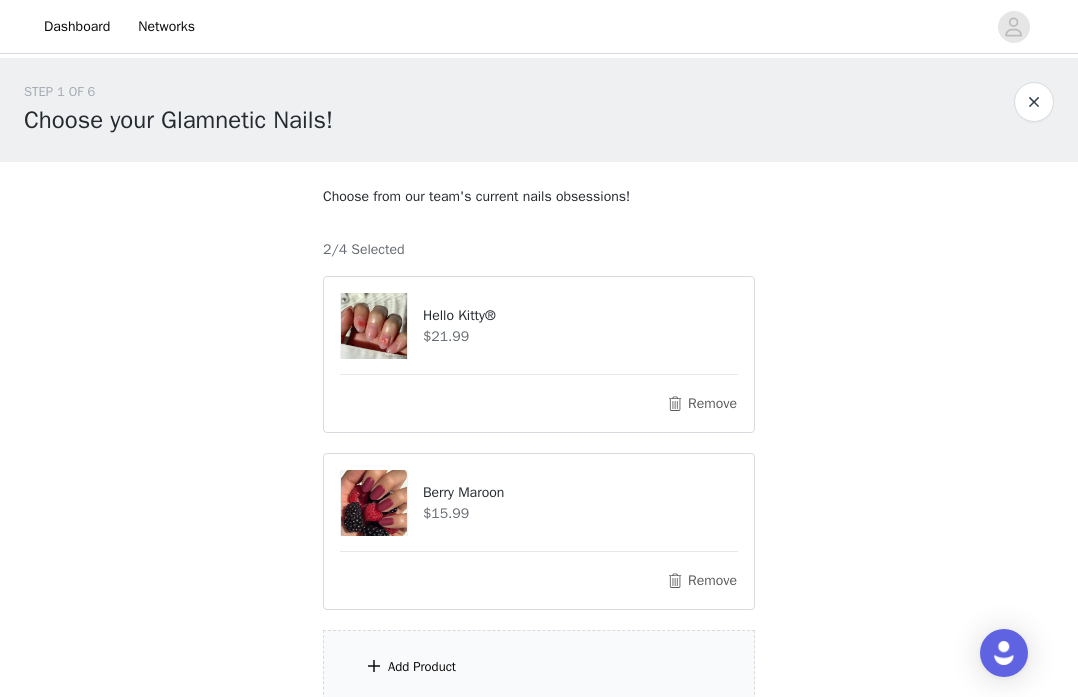 click on "Add Product" at bounding box center (422, 667) 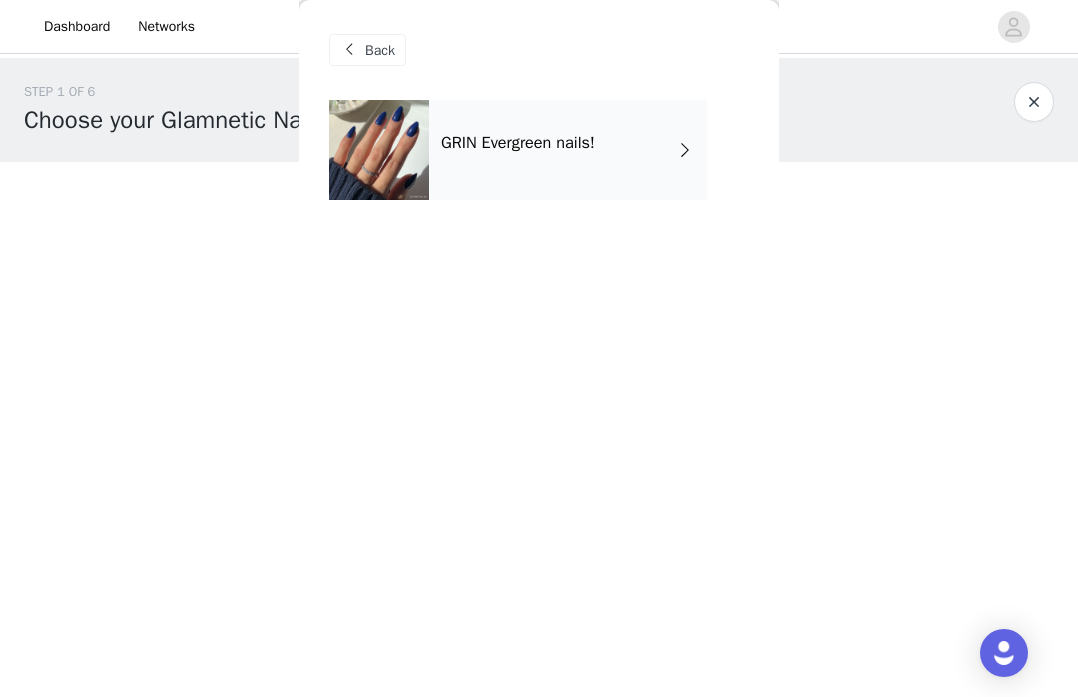 click on "GRIN Evergreen nails!" at bounding box center (568, 150) 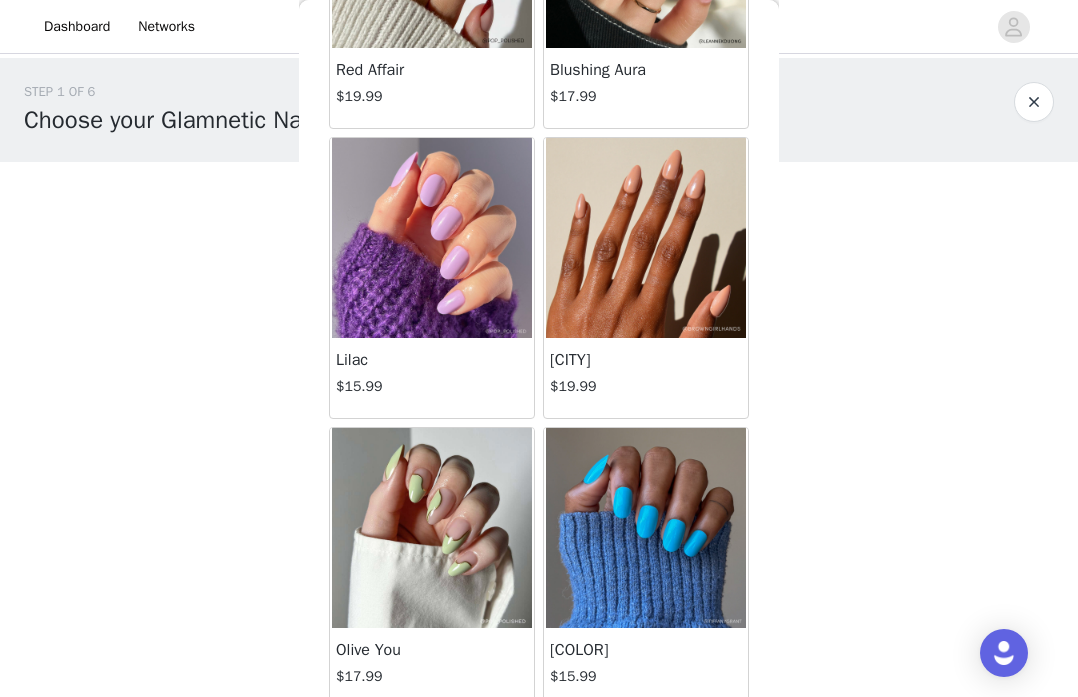 scroll, scrollTop: 545, scrollLeft: 0, axis: vertical 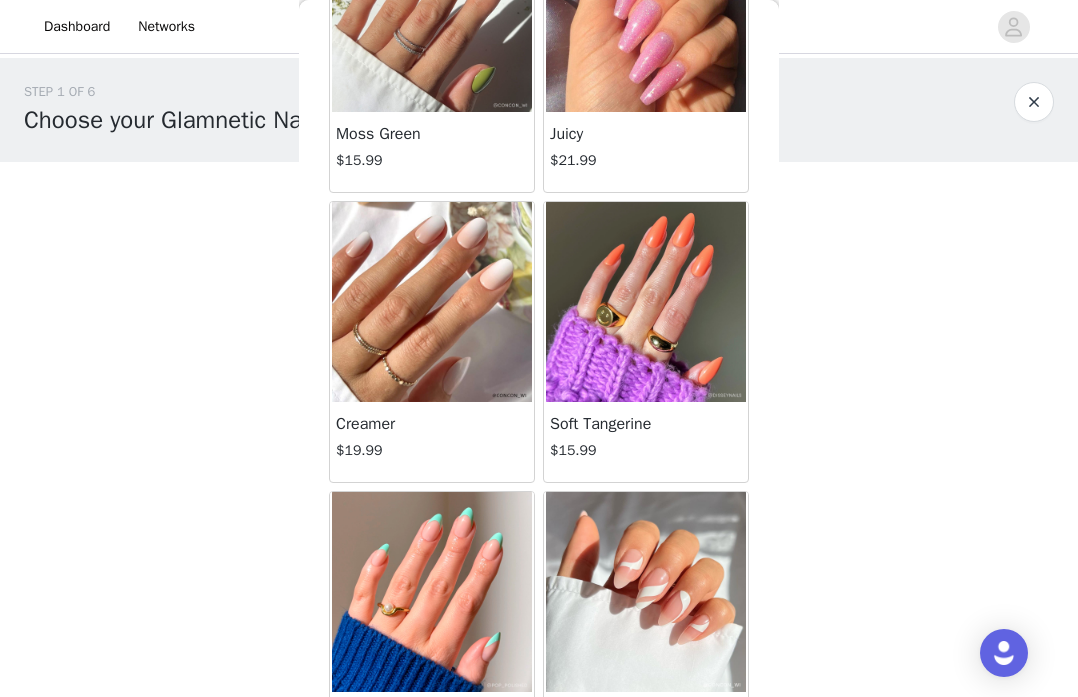 click at bounding box center (432, 302) 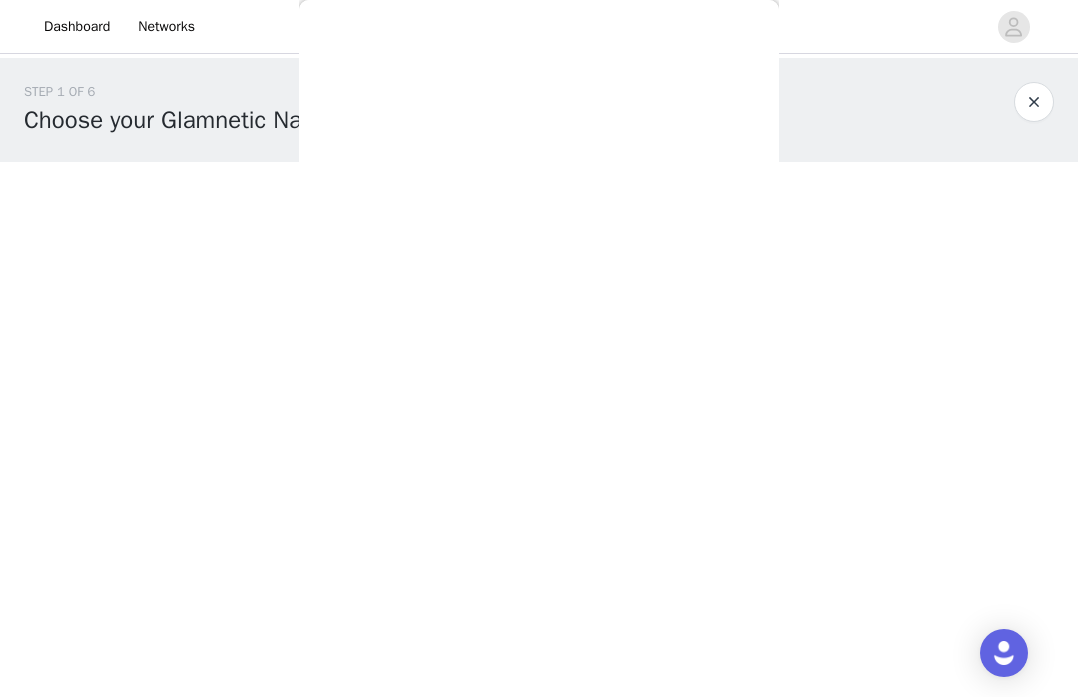 scroll, scrollTop: 175, scrollLeft: 0, axis: vertical 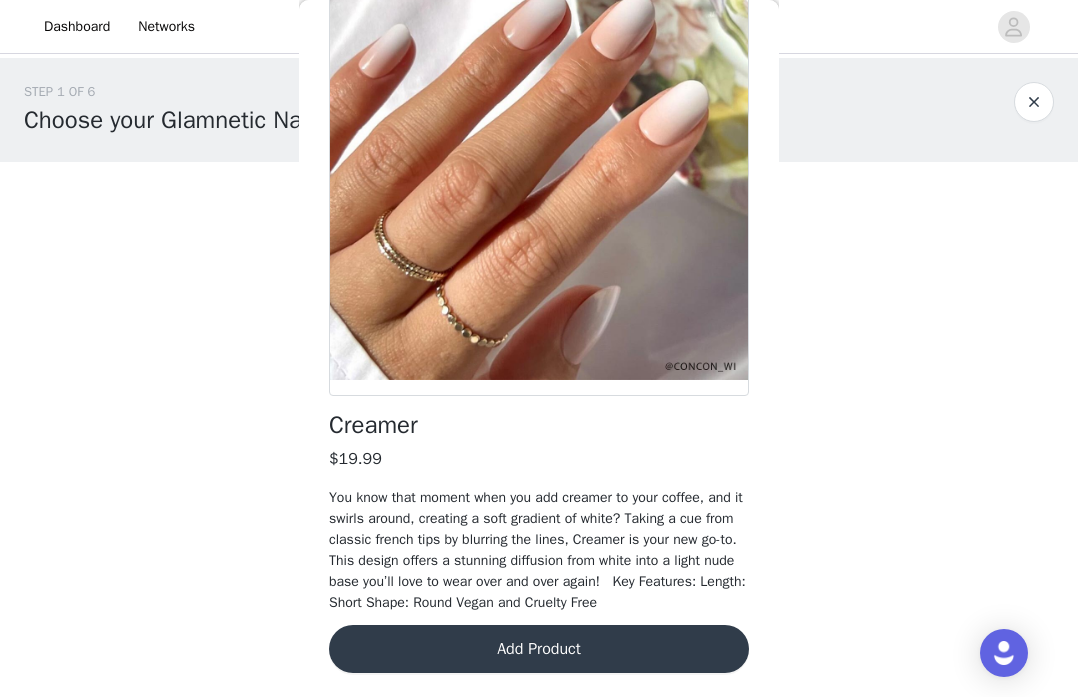 click on "Add Product" at bounding box center [539, 649] 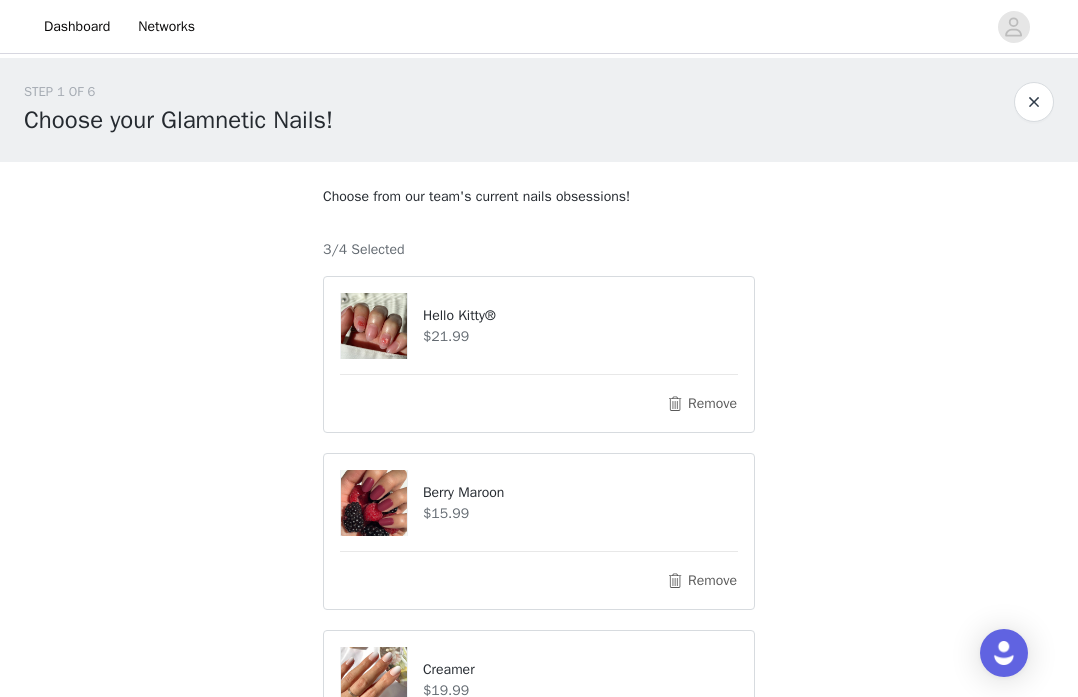 scroll, scrollTop: 352, scrollLeft: 0, axis: vertical 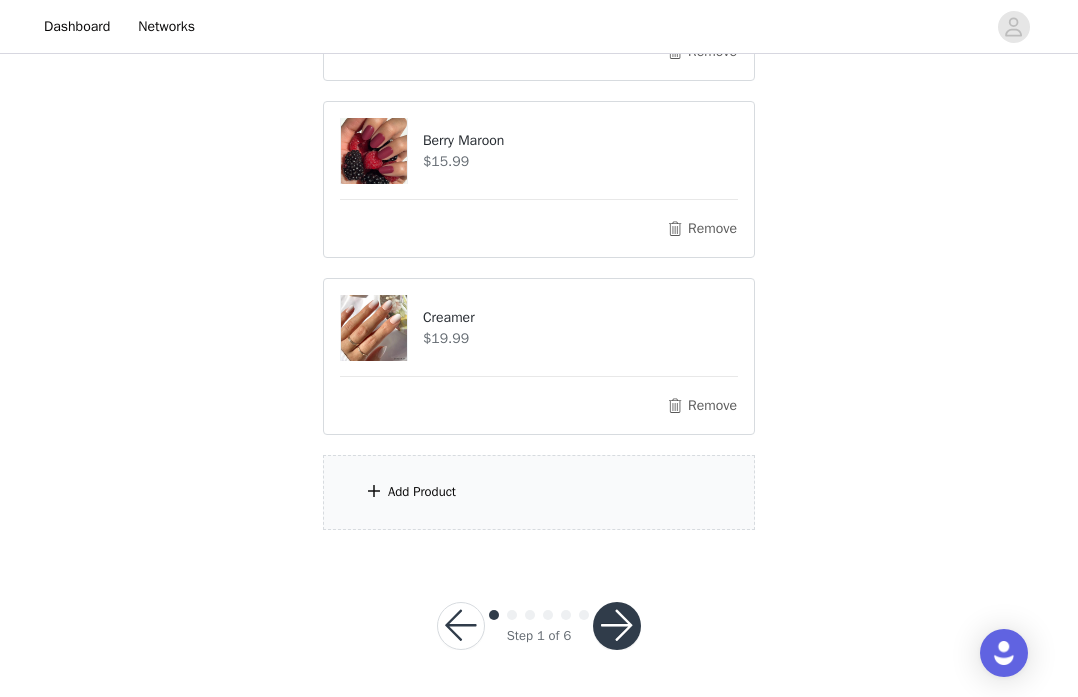 click on "Add Product" at bounding box center (539, 492) 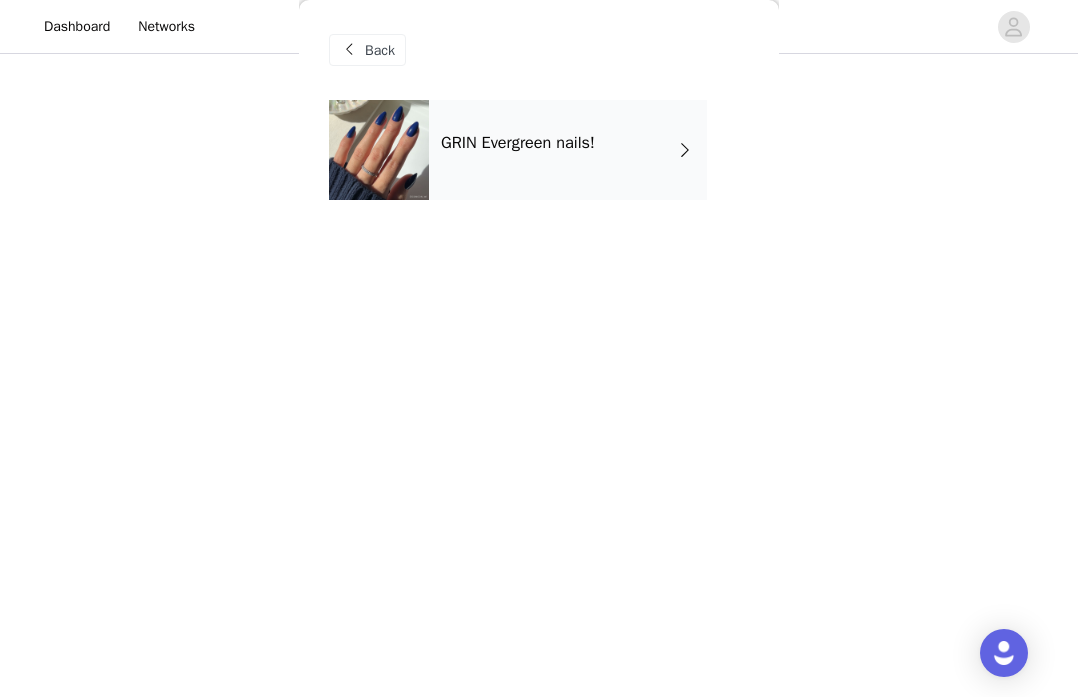 click on "GRIN Evergreen nails!" at bounding box center (568, 150) 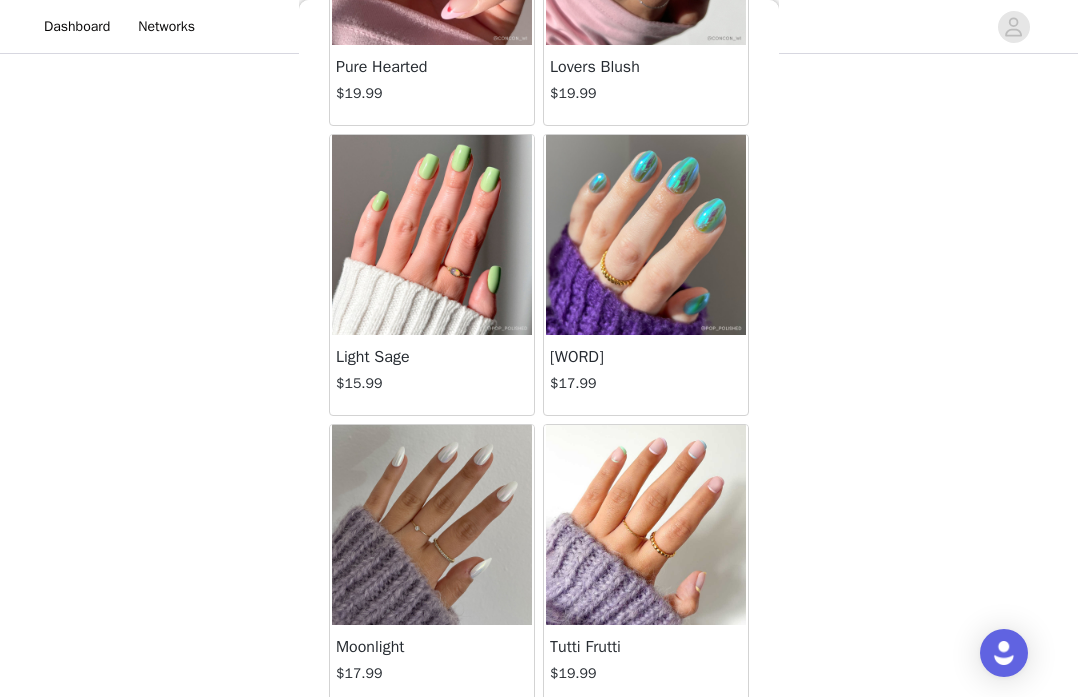 scroll, scrollTop: 2287, scrollLeft: 0, axis: vertical 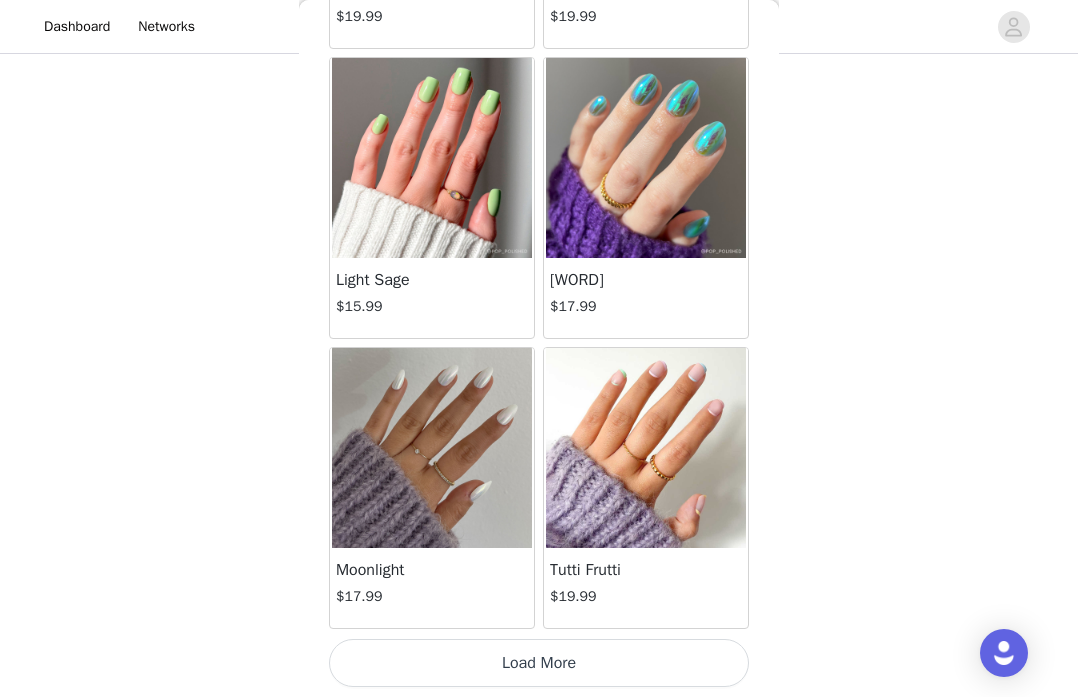 click on "Load More" at bounding box center (539, 663) 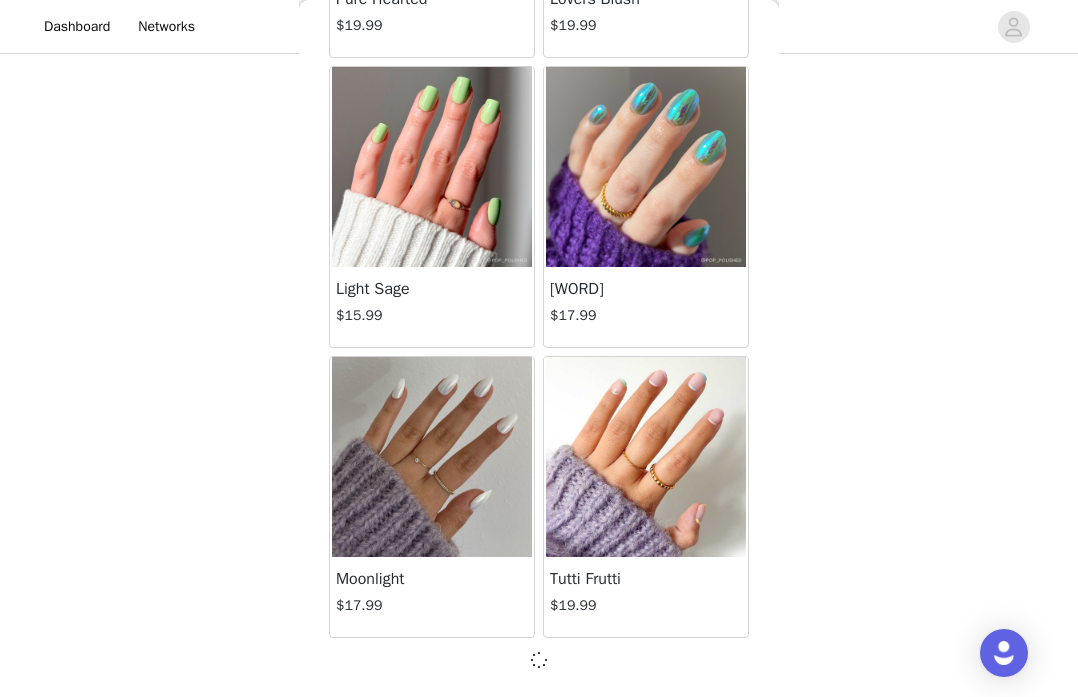 scroll, scrollTop: 2363, scrollLeft: 0, axis: vertical 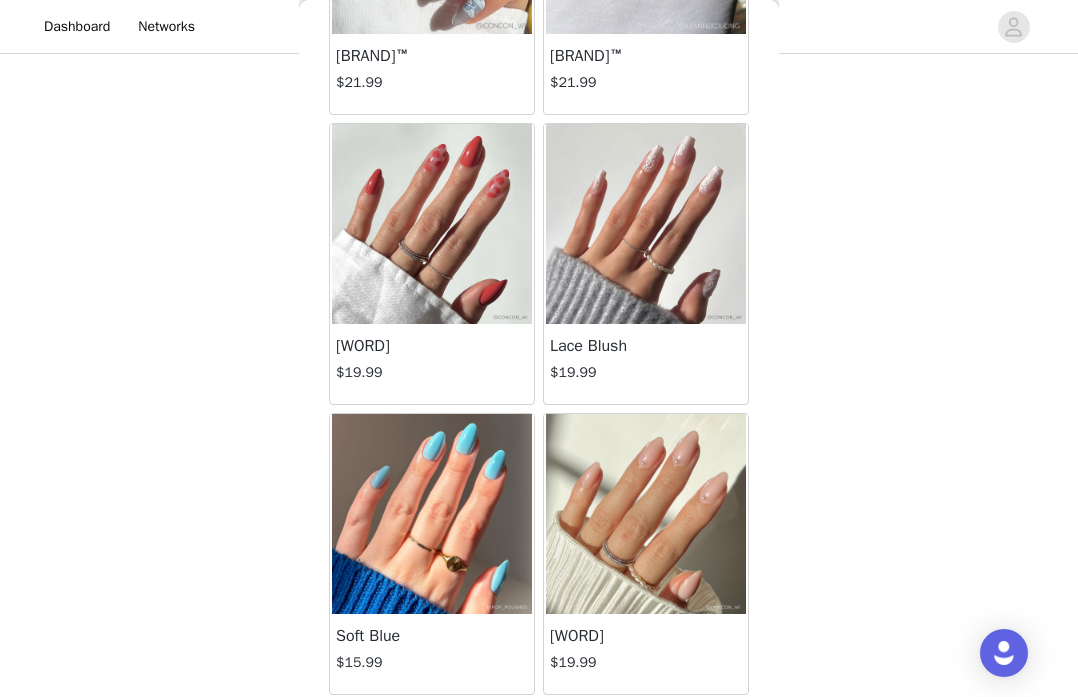 click at bounding box center [432, 224] 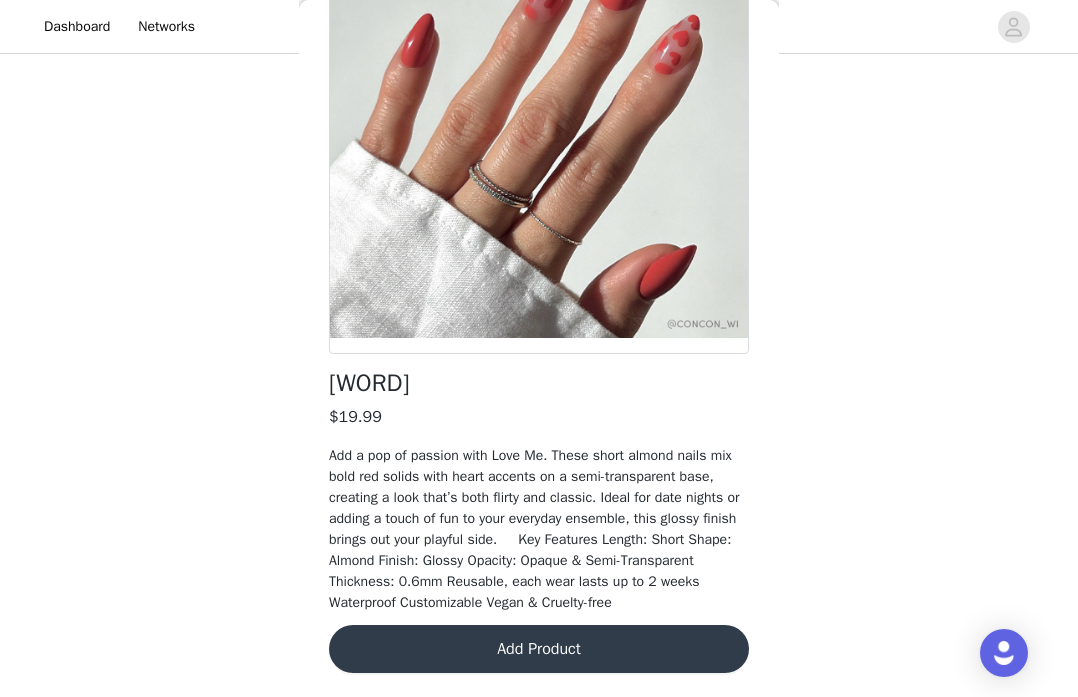 scroll, scrollTop: 196, scrollLeft: 0, axis: vertical 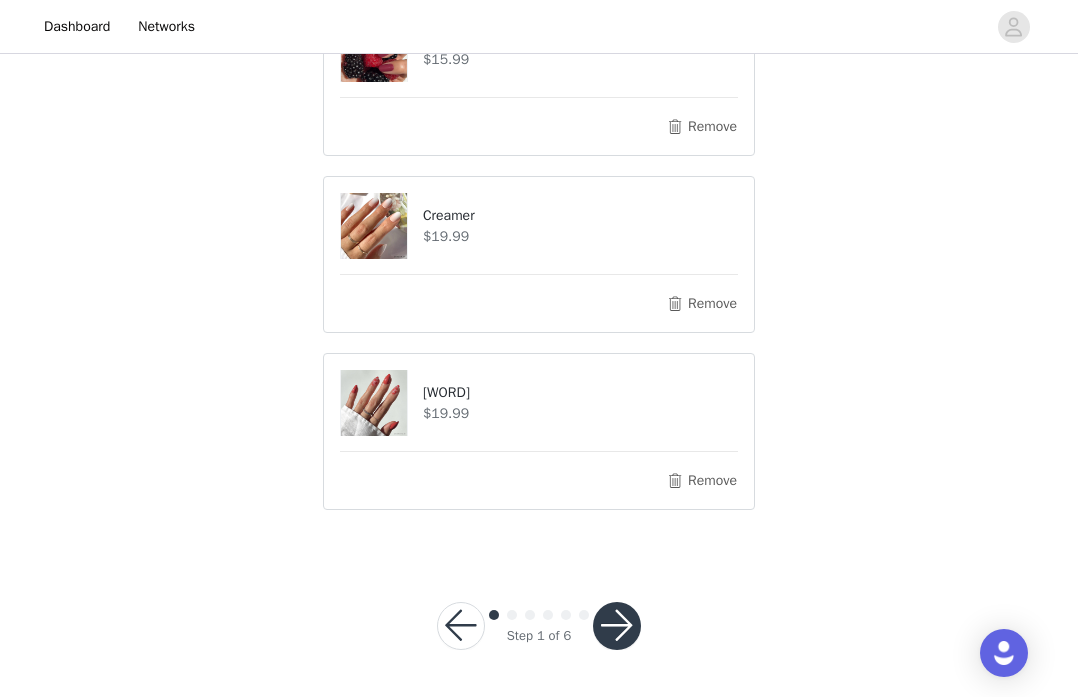 click at bounding box center (617, 626) 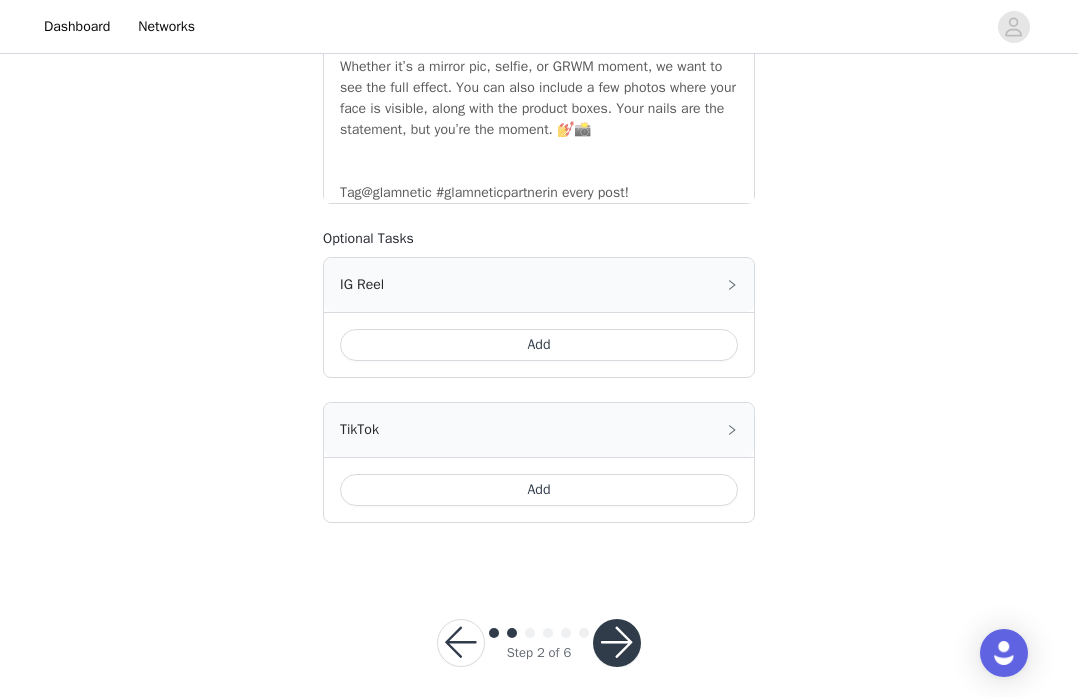 scroll, scrollTop: 935, scrollLeft: 0, axis: vertical 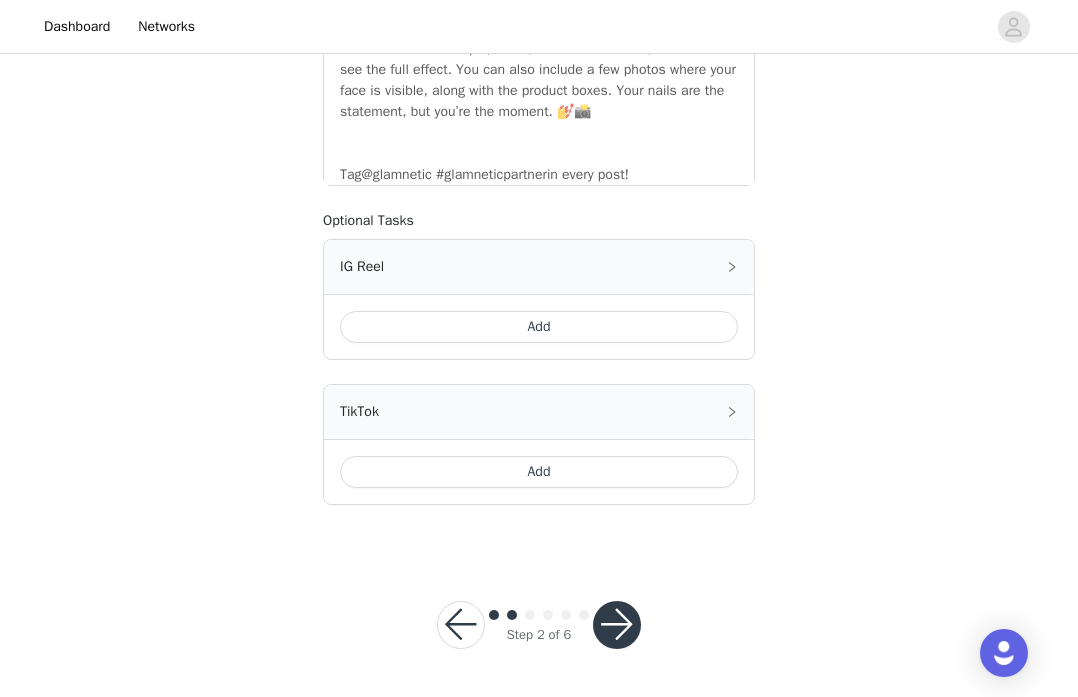click at bounding box center [617, 625] 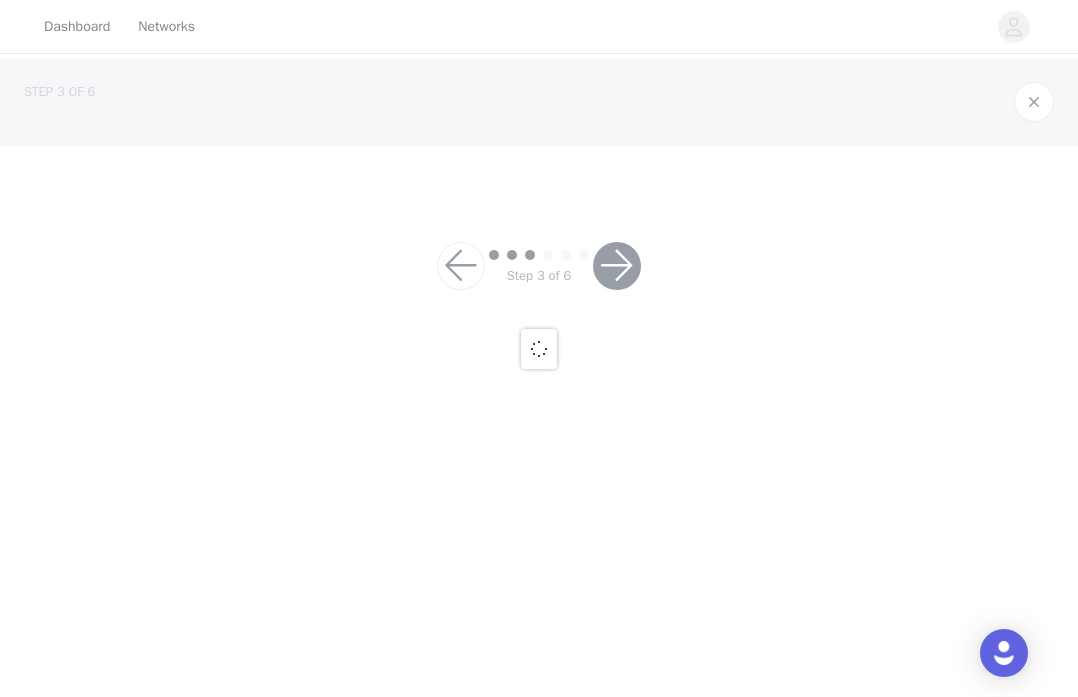 scroll, scrollTop: 0, scrollLeft: 0, axis: both 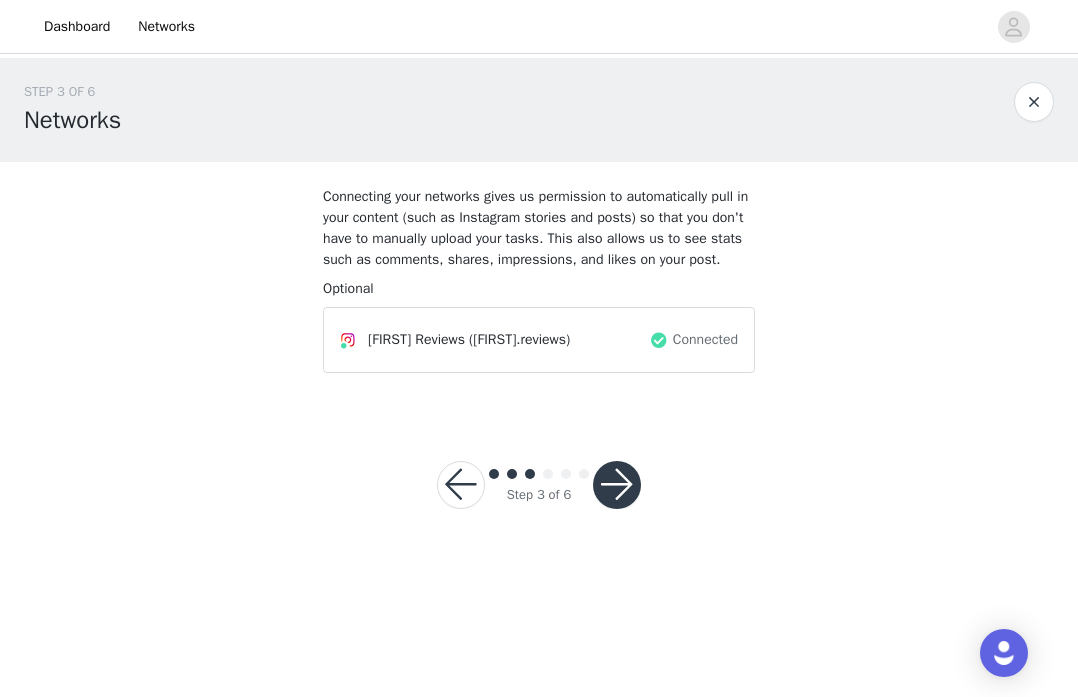 click at bounding box center (617, 485) 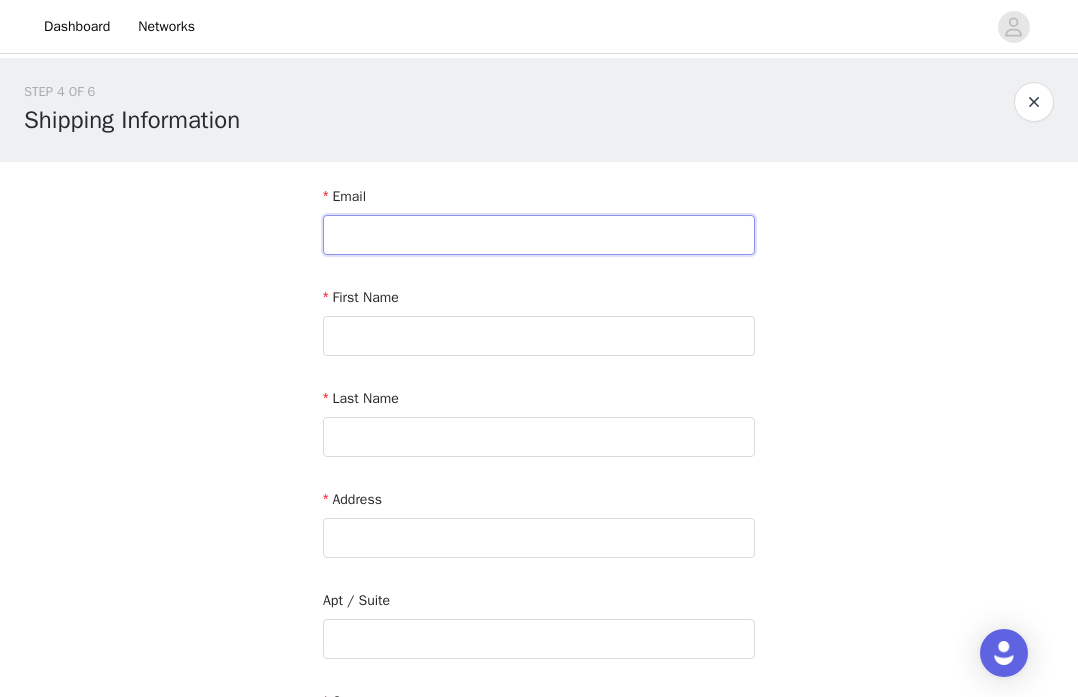click at bounding box center [539, 235] 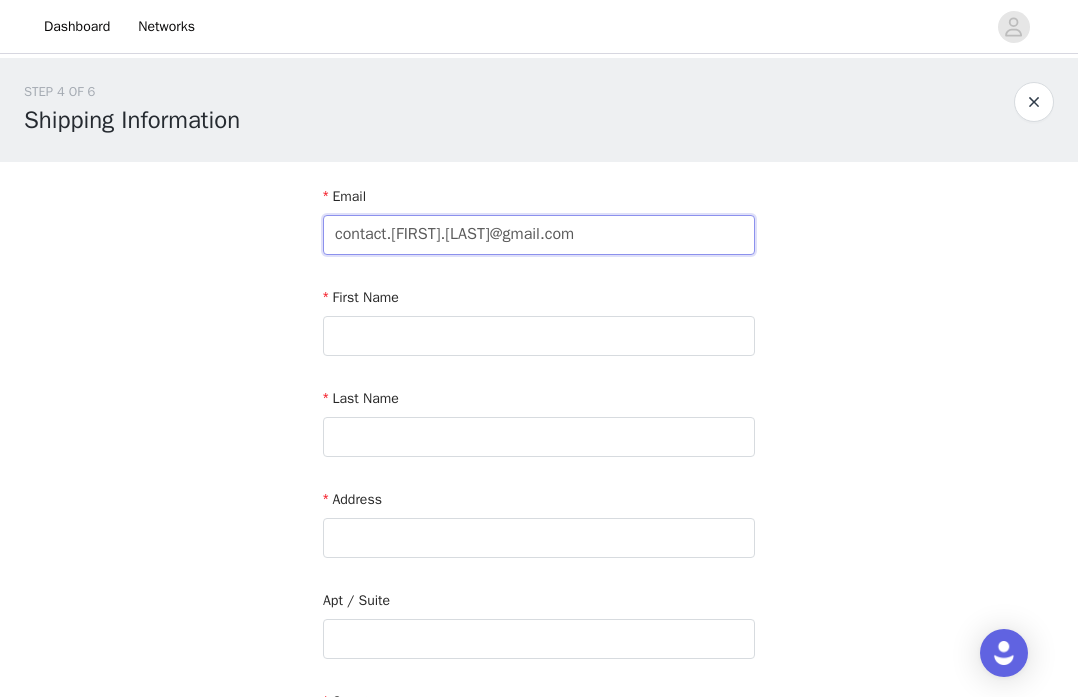 type on "contact.[FIRST].[LAST]@gmail.com" 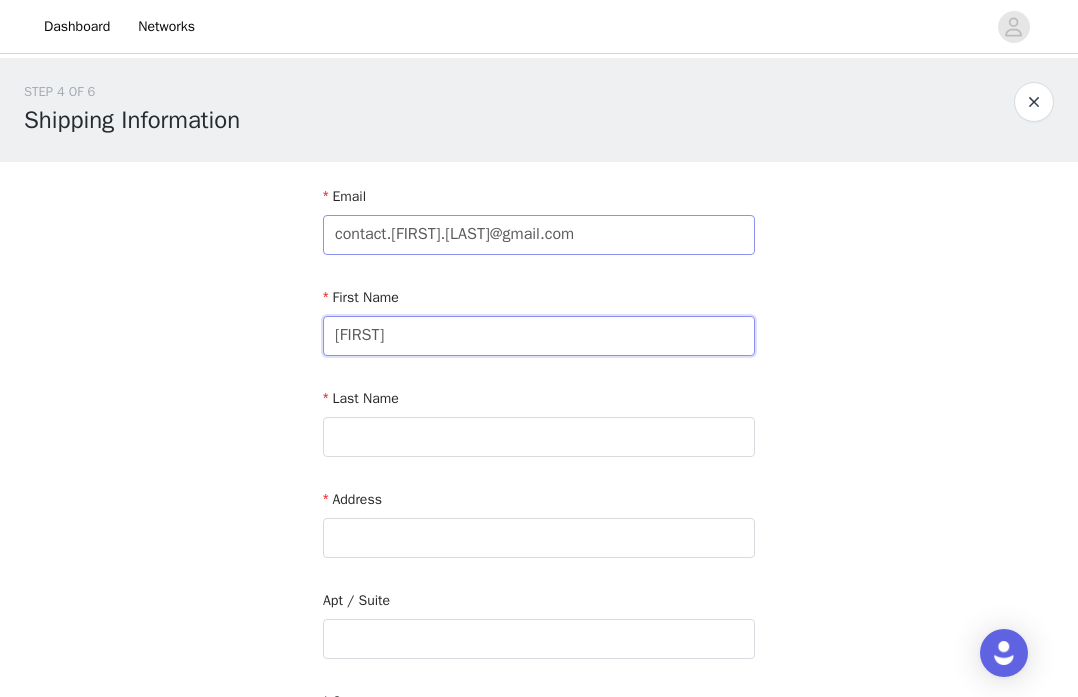 type on "[FIRST]" 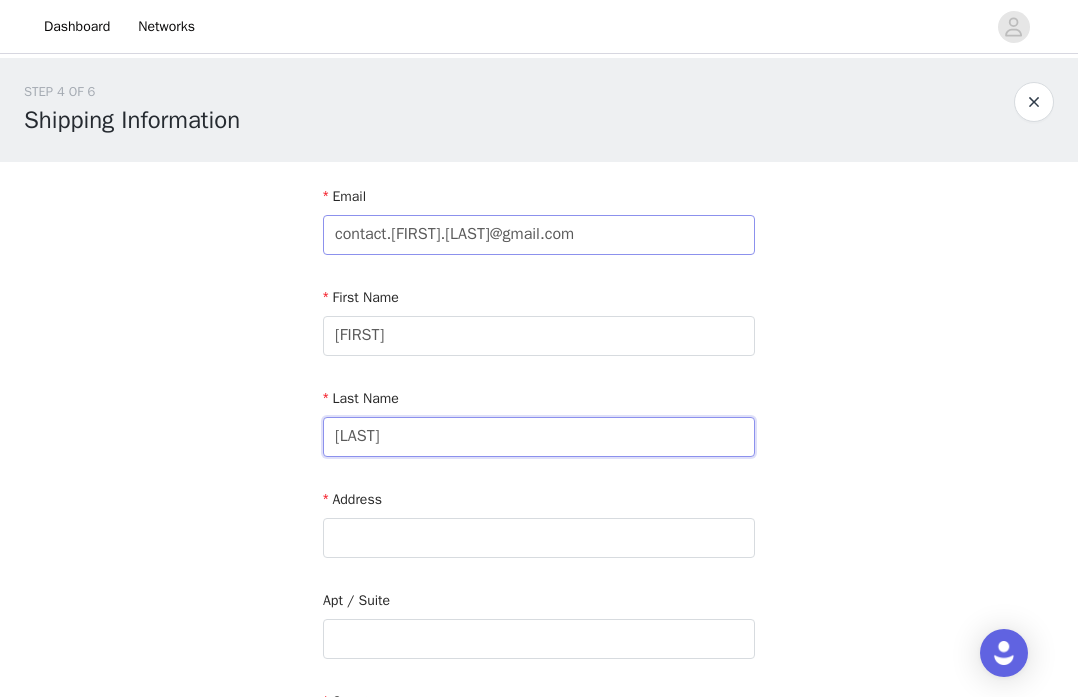 type on "[LAST]" 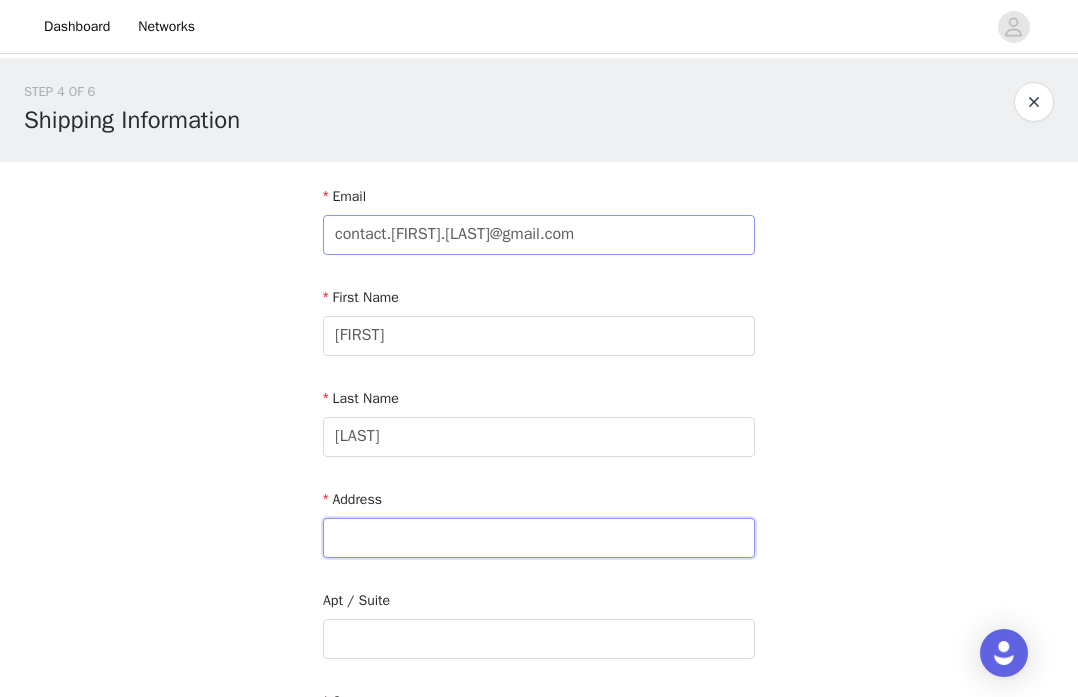 type on "8" 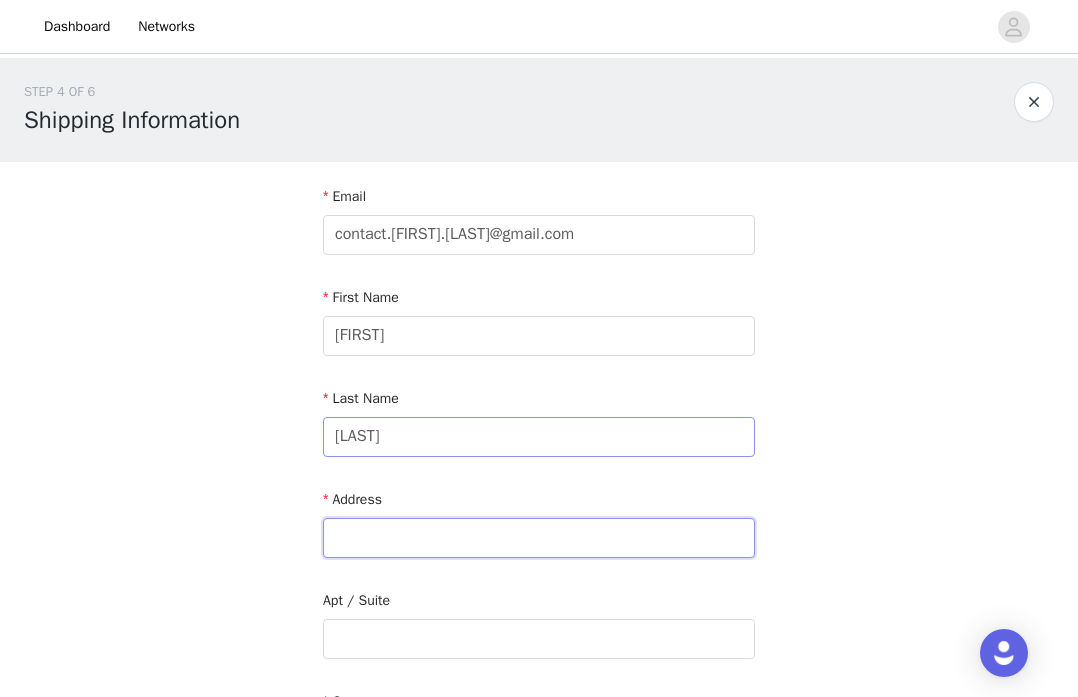 type on "[NUMBER] [STREET]" 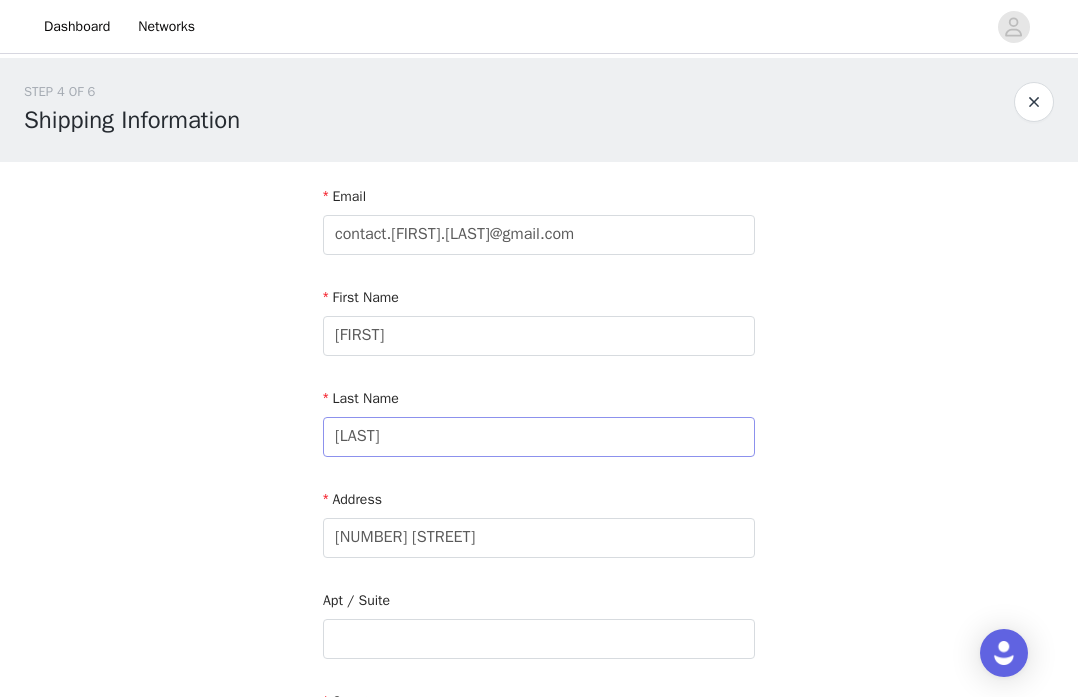 type on "[CITY]" 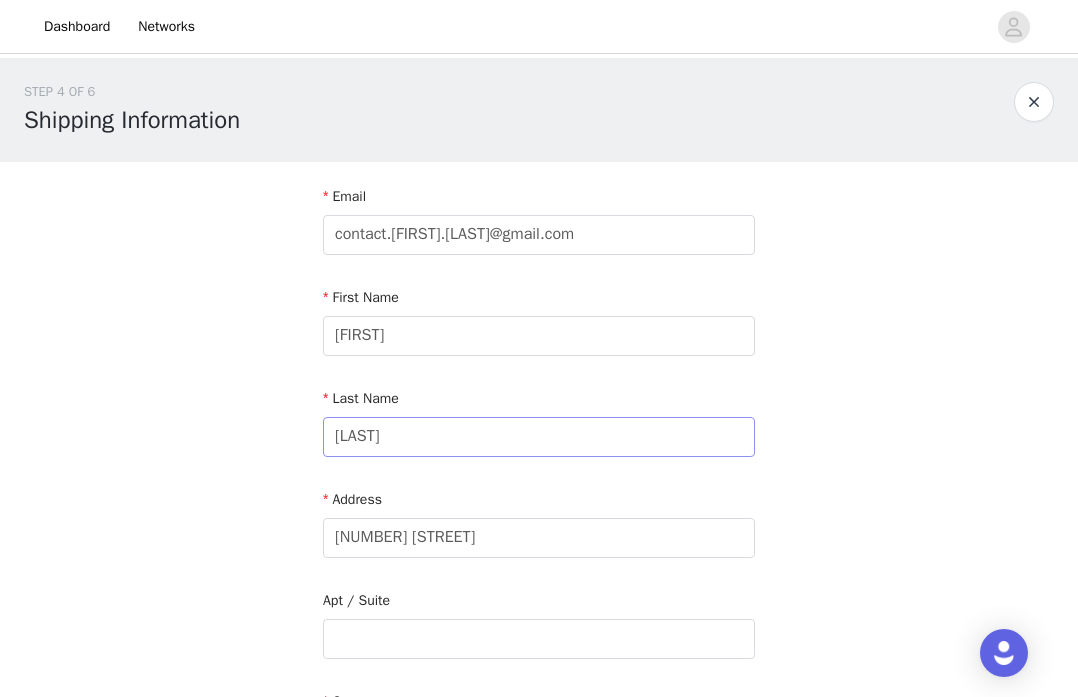 type on "30019" 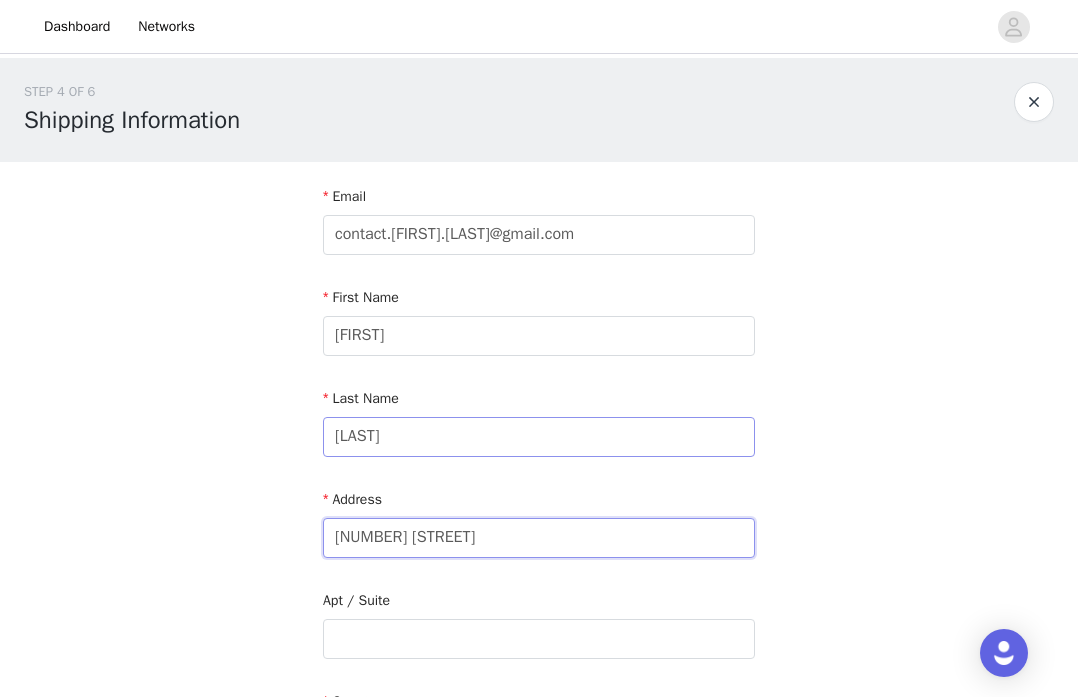 type on "[PHONE]" 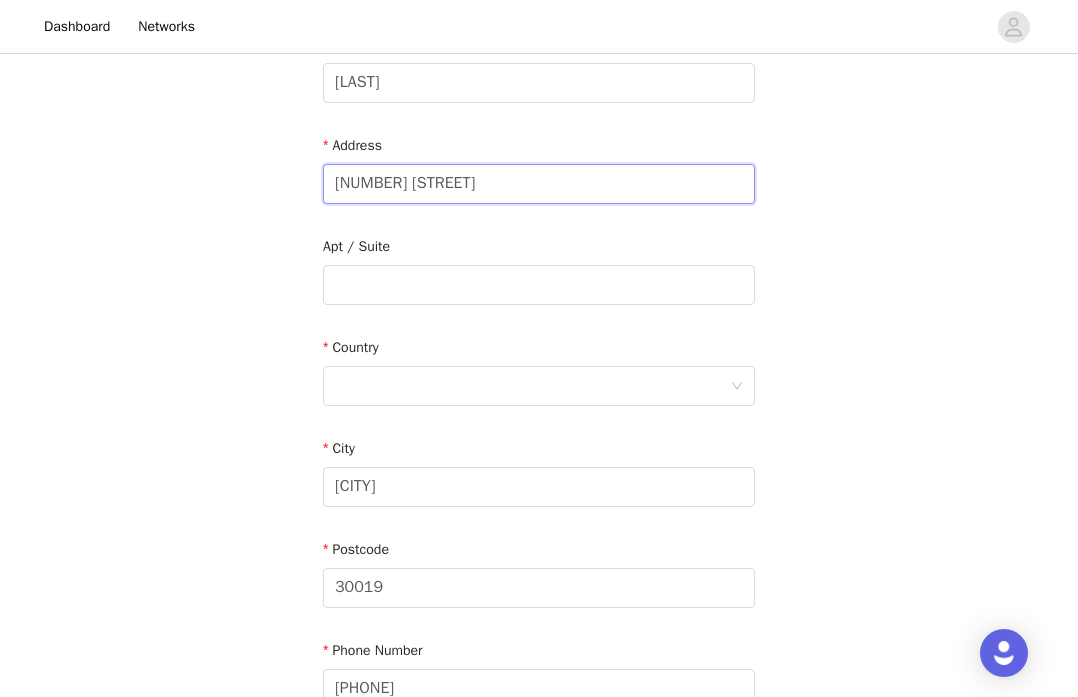 scroll, scrollTop: 376, scrollLeft: 0, axis: vertical 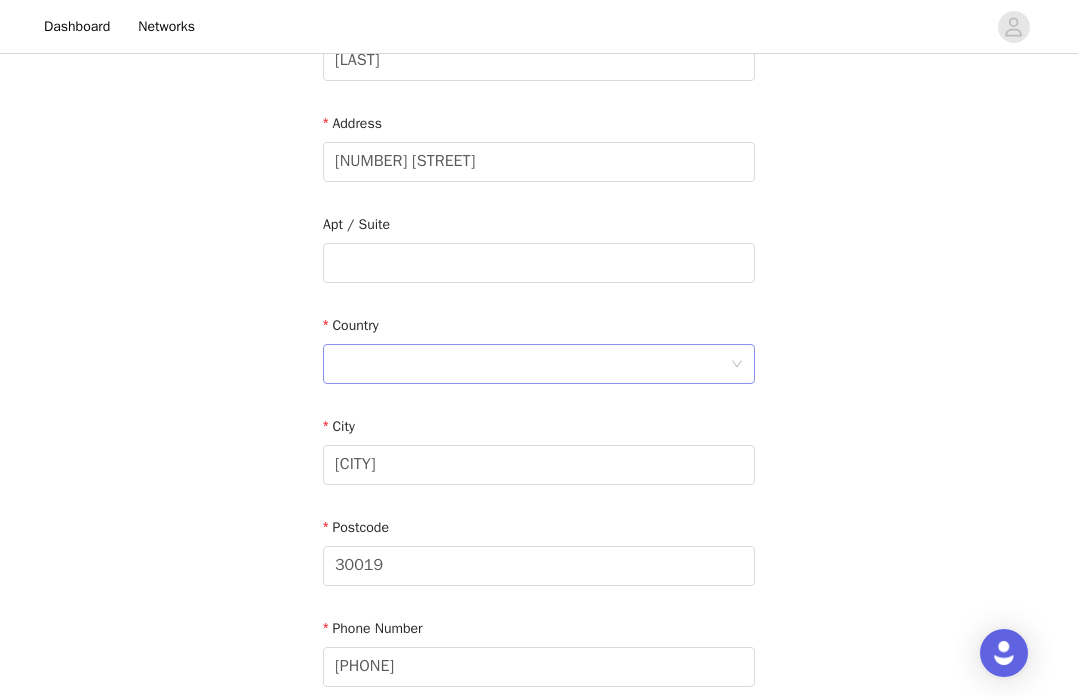 click at bounding box center [532, 364] 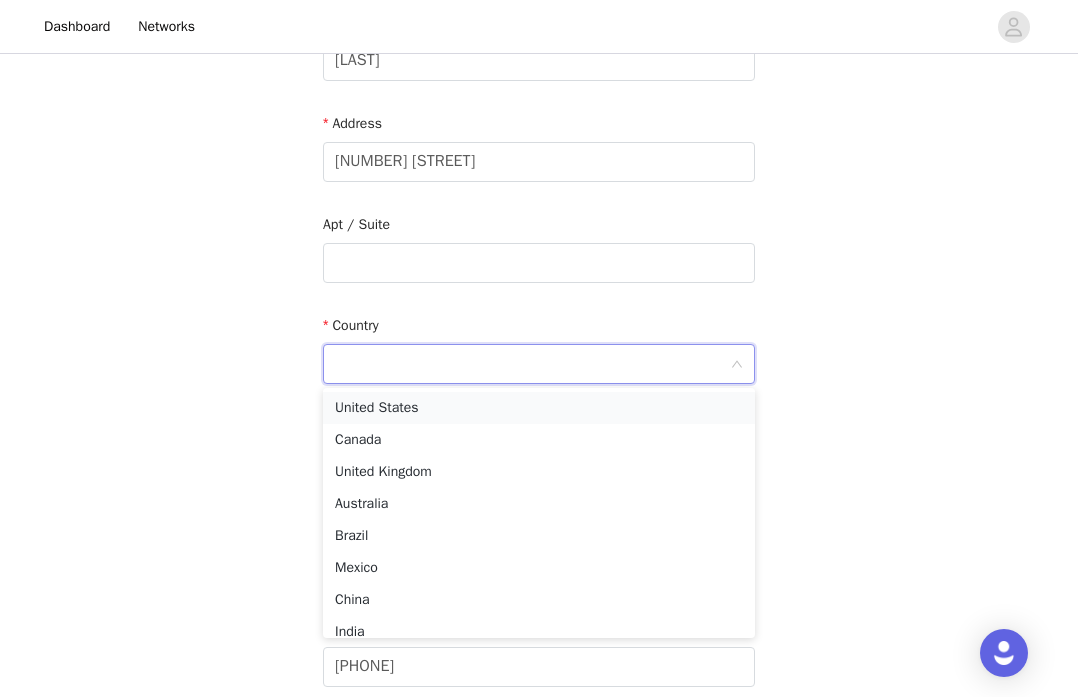 click on "United States" at bounding box center (539, 408) 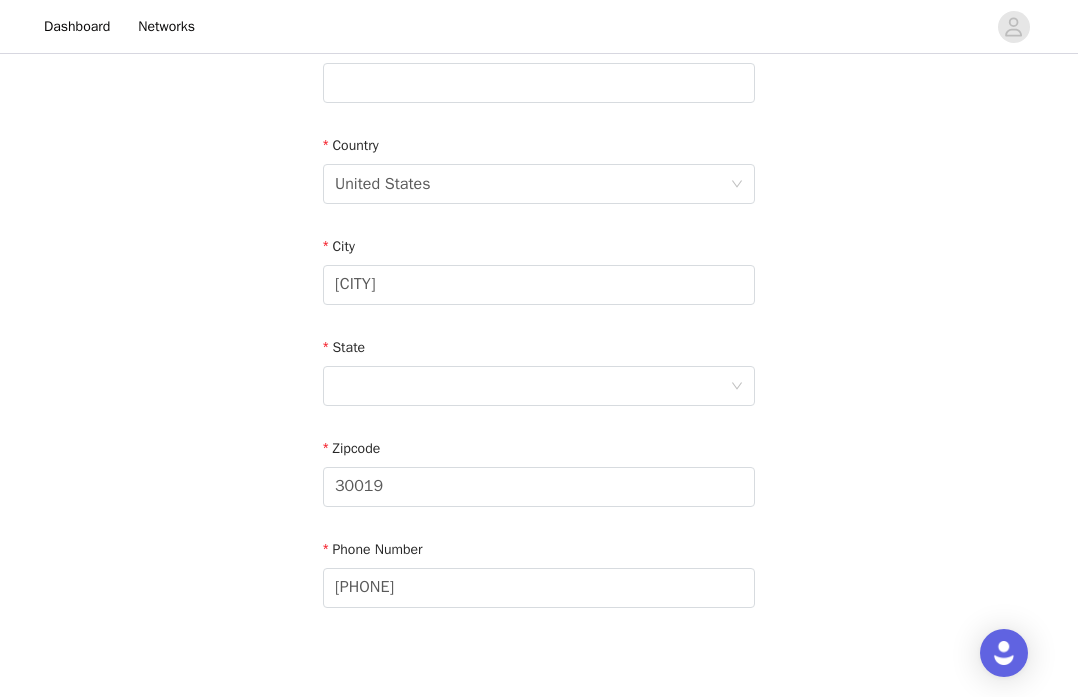 scroll, scrollTop: 666, scrollLeft: 0, axis: vertical 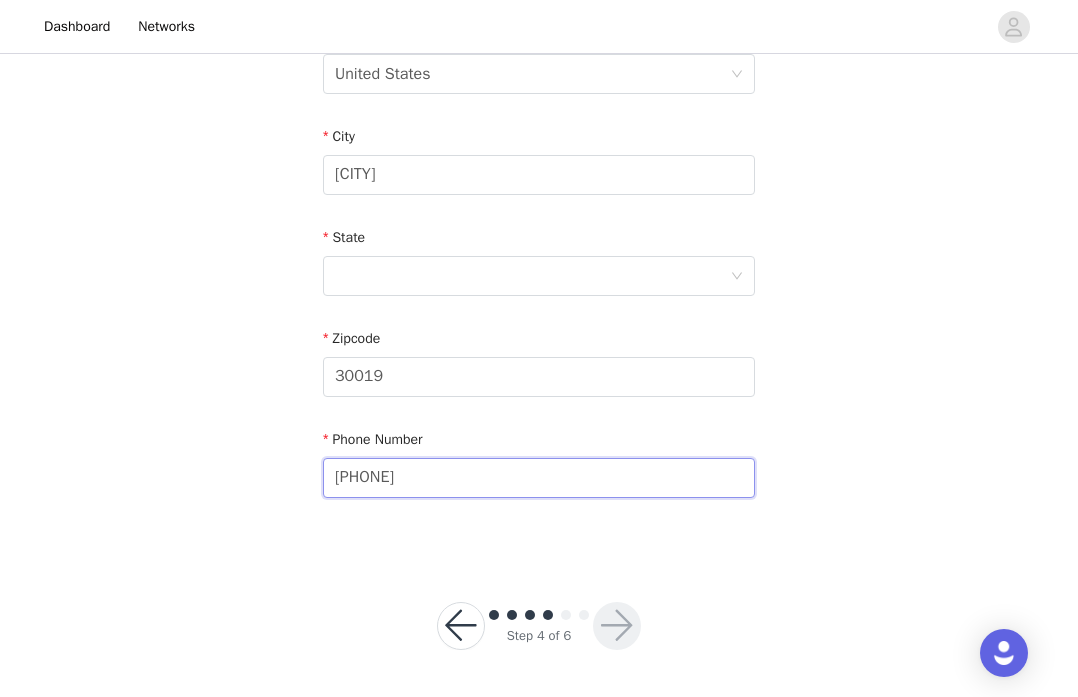 click on "[PHONE]" at bounding box center [539, 478] 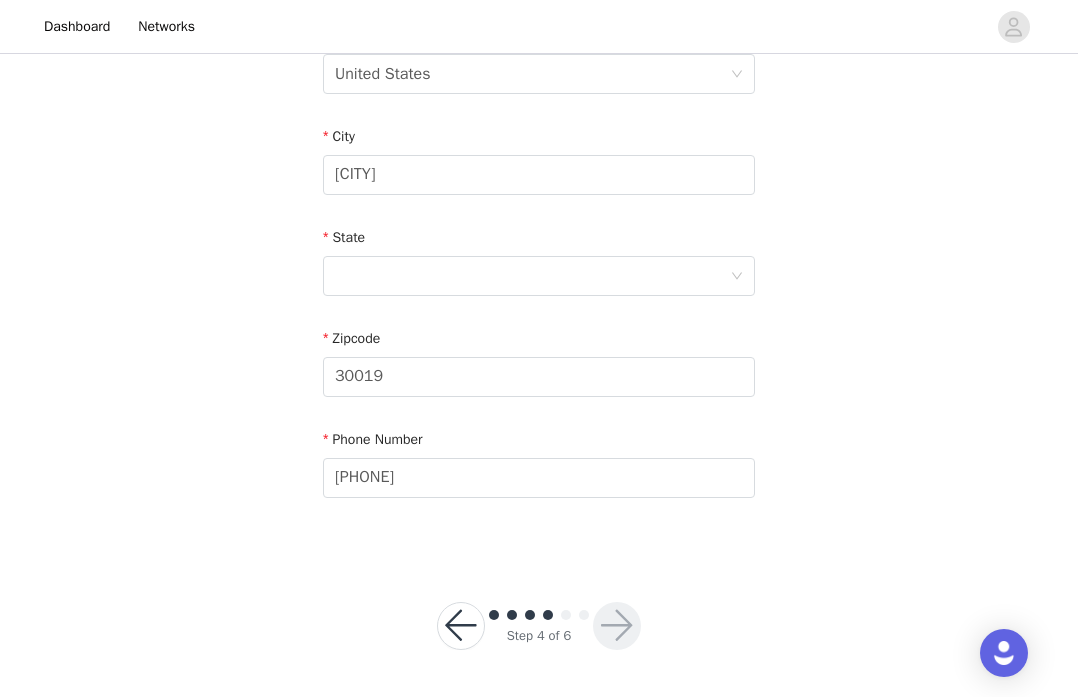 click on "STEP 4 OF 6
Shipping Information
Email contact.[FIRST].[LAST]@gmail.com   First Name [FIRST]   Last Name [LAST]   Address [NUMBER] [STREET]   Apt / Suite   Country
United States
City [CITY]   State
[STATE]
Zipcode [ZIP]   Phone Number [PHONE]" at bounding box center [539, -27] 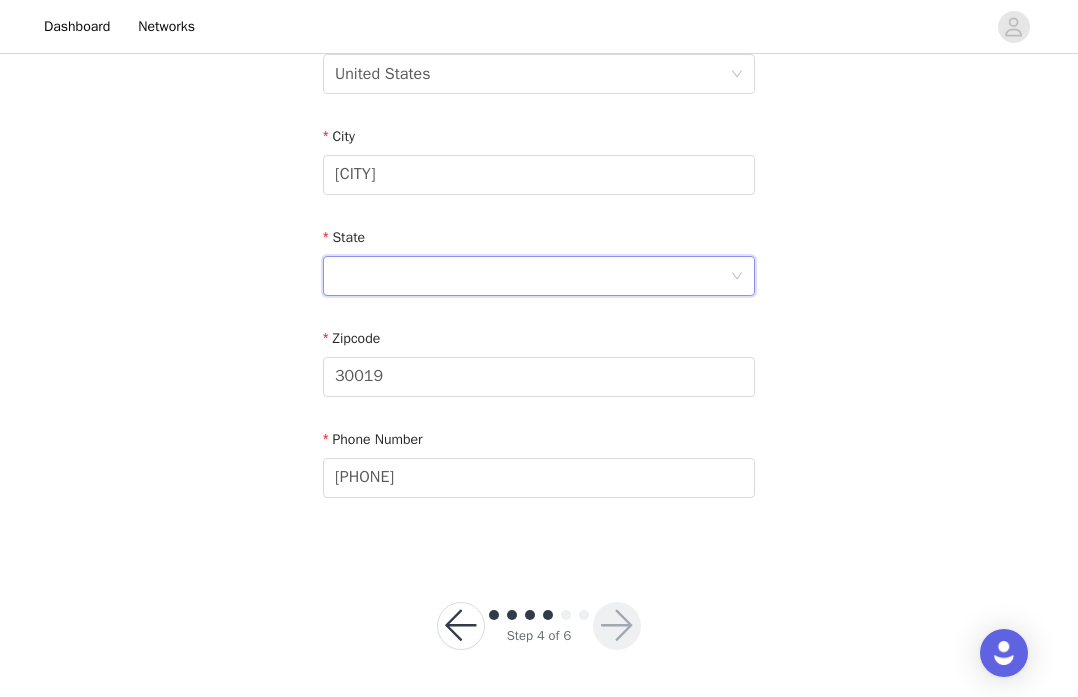 click at bounding box center [532, 276] 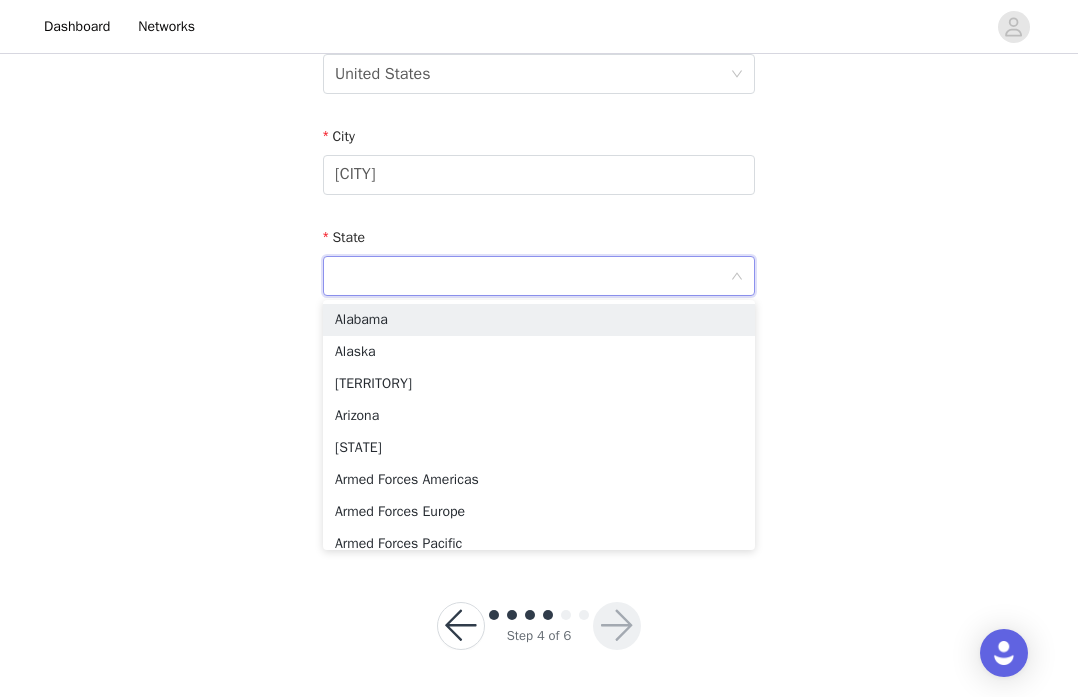 type on "g" 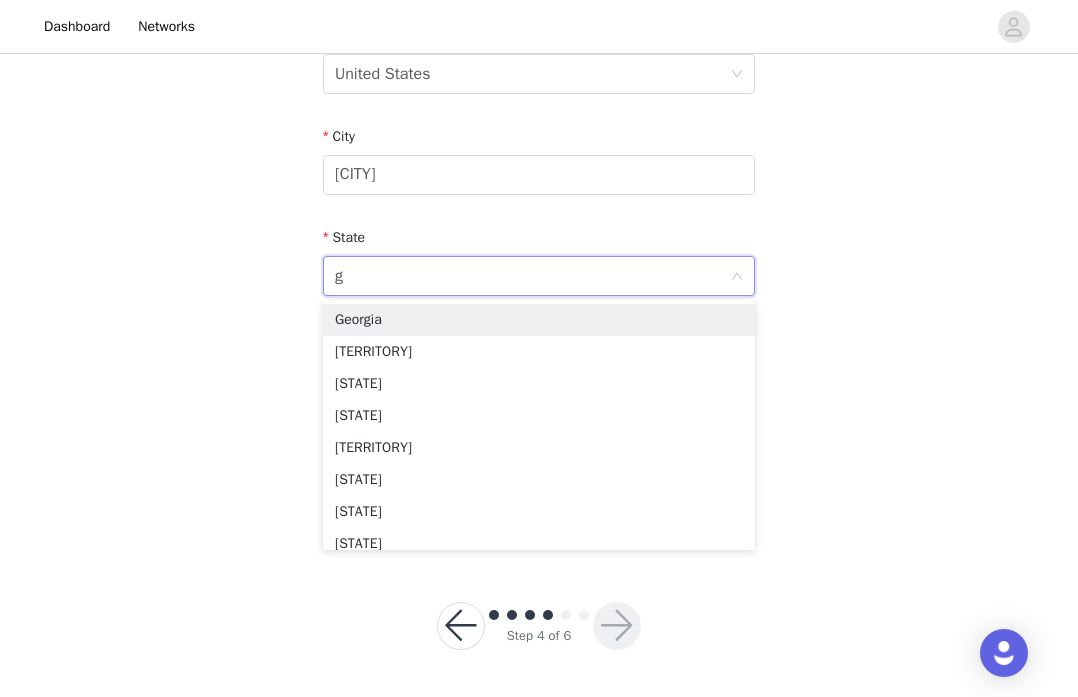 click on "g" at bounding box center (532, 276) 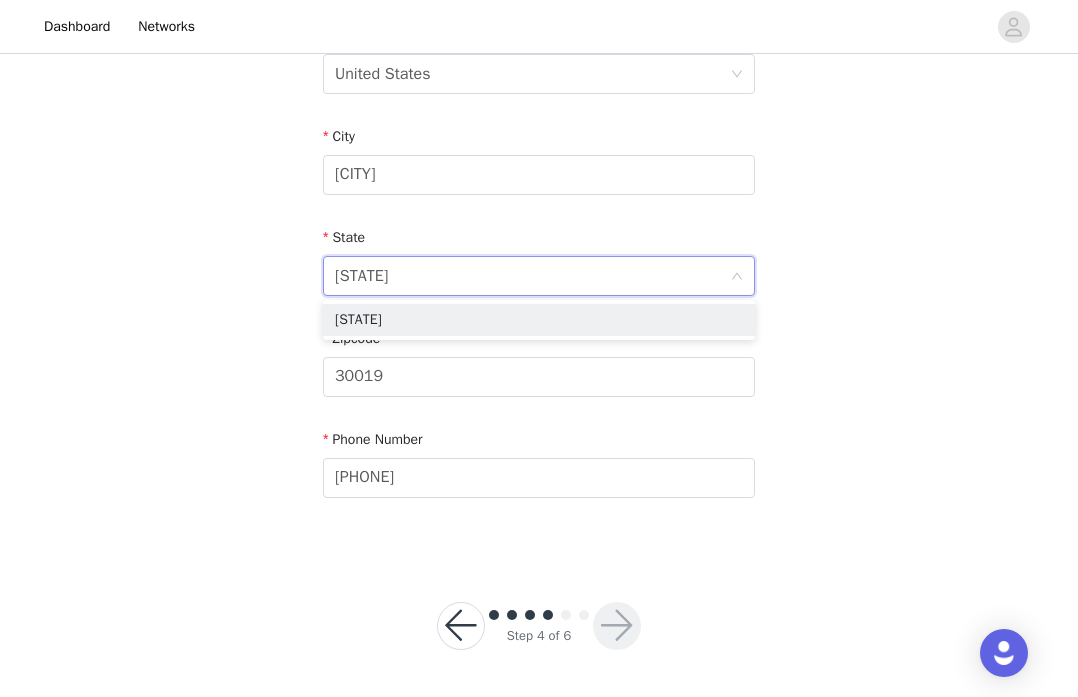 click on "STEP 4 OF 6
Shipping Information
Email contact.[FIRST].[LAST]@gmail.com   First Name [FIRST]   Last Name [LAST]   Address [NUMBER] [STREET]   Apt / Suite   Country
United States
City [CITY]   State [STATE]    Zipcode [ZIP]   Phone Number [PHONE]" at bounding box center [539, -27] 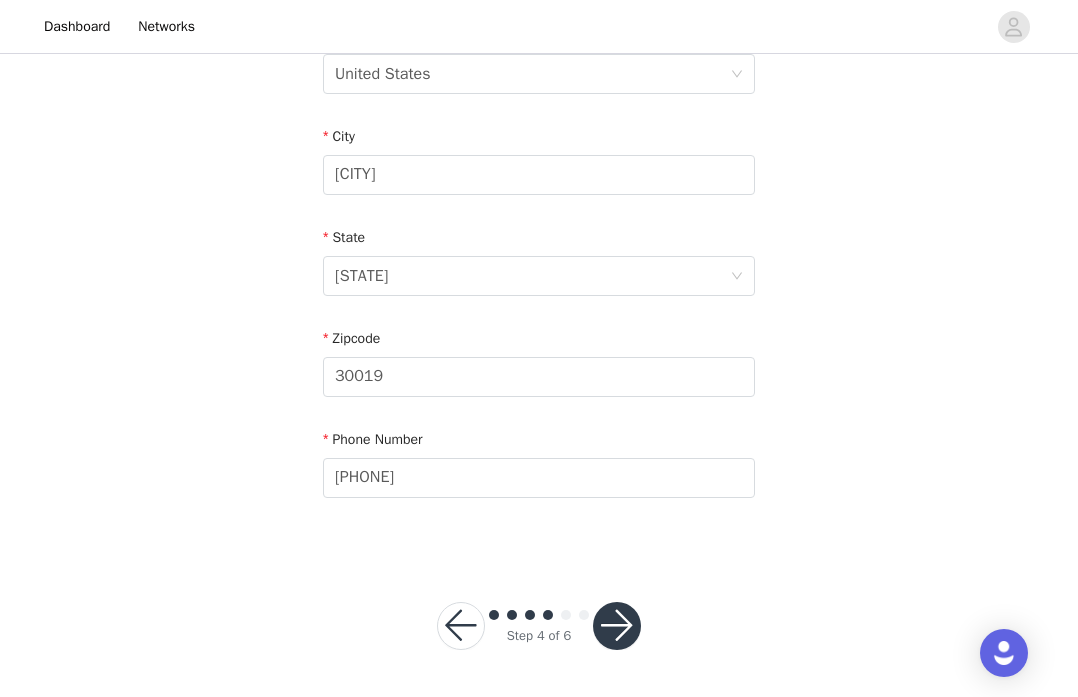 click on "STEP 4 OF 6
Shipping Information
Email contact.[FIRST].[LAST]@gmail.com   First Name [FIRST]   Last Name [LAST]   Address [NUMBER] [STREET]   Apt / Suite   Country
United States
City [CITY]   State
[STATE]
Zipcode [ZIP]   Phone Number [PHONE]" at bounding box center [539, -27] 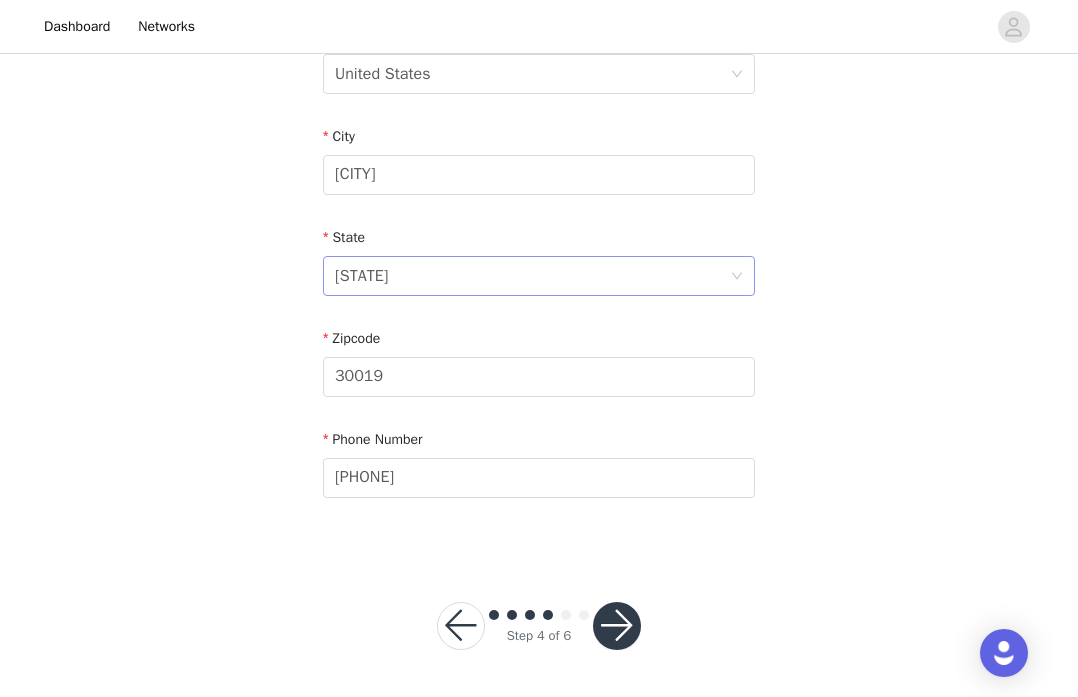 click on "[STATE]" at bounding box center [539, 276] 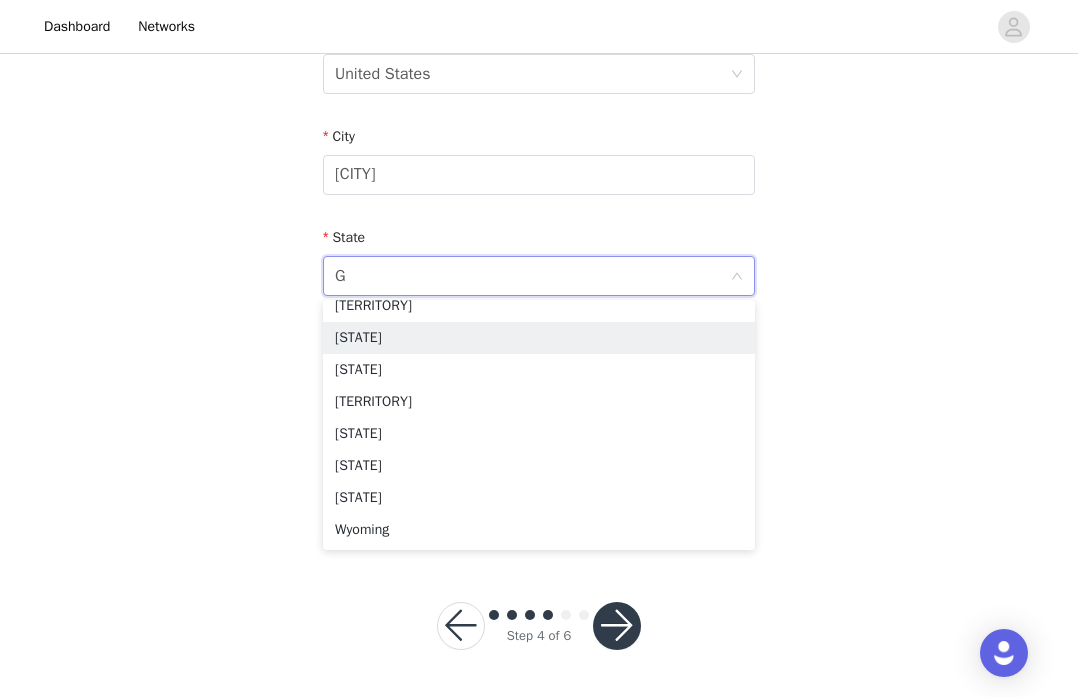 scroll, scrollTop: 12, scrollLeft: 0, axis: vertical 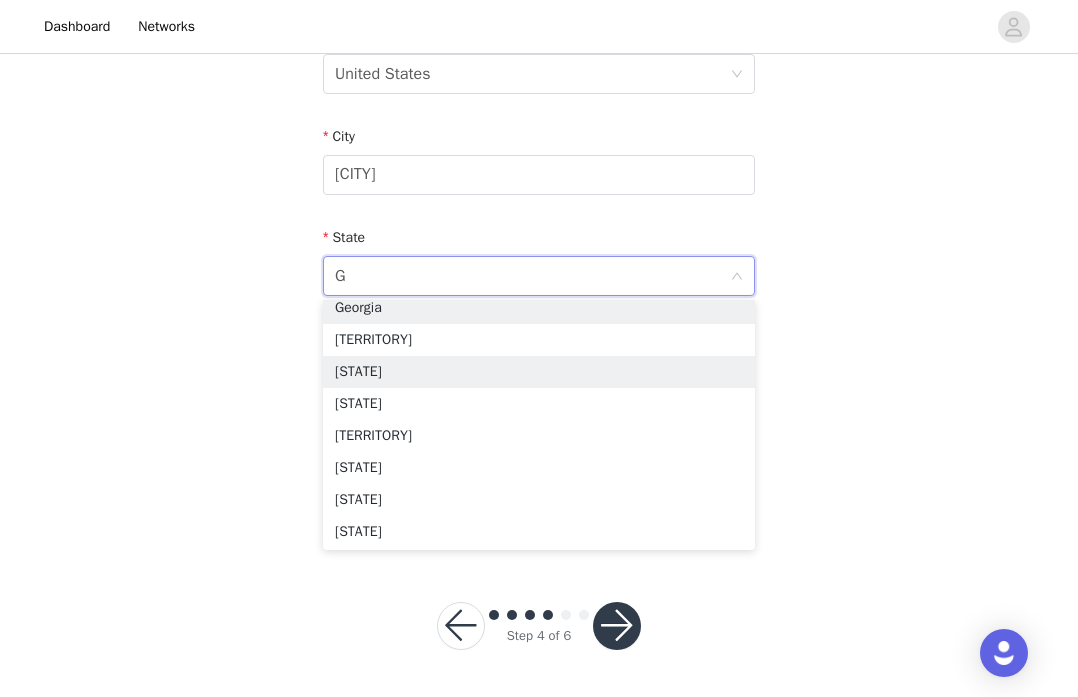 type on "GE" 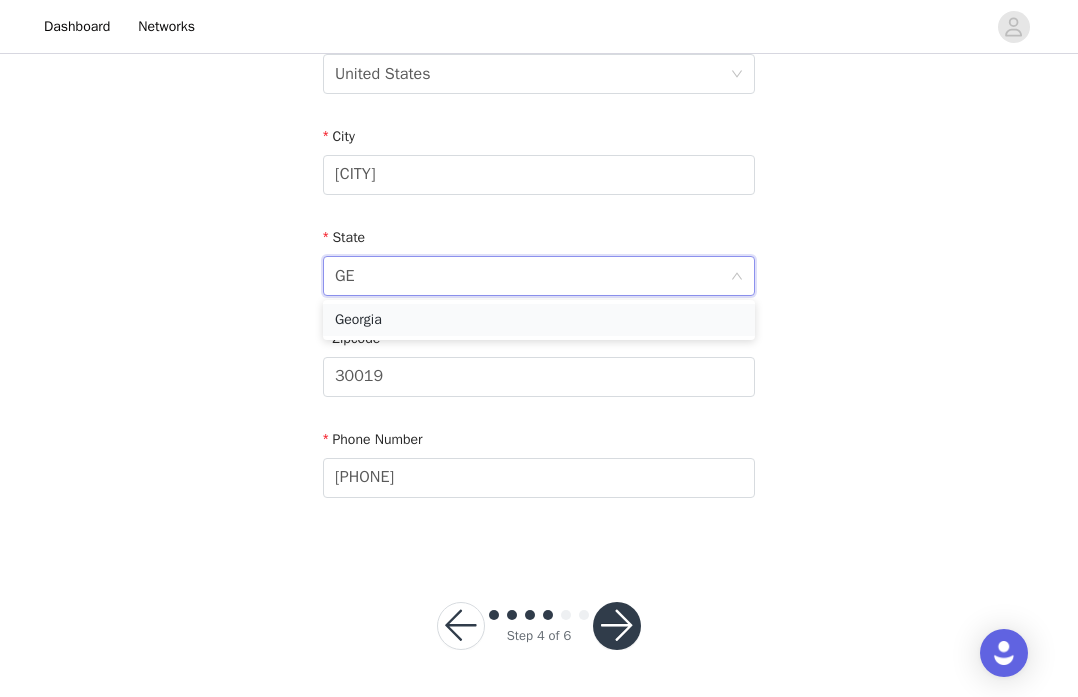 click on "Georgia" at bounding box center [539, 320] 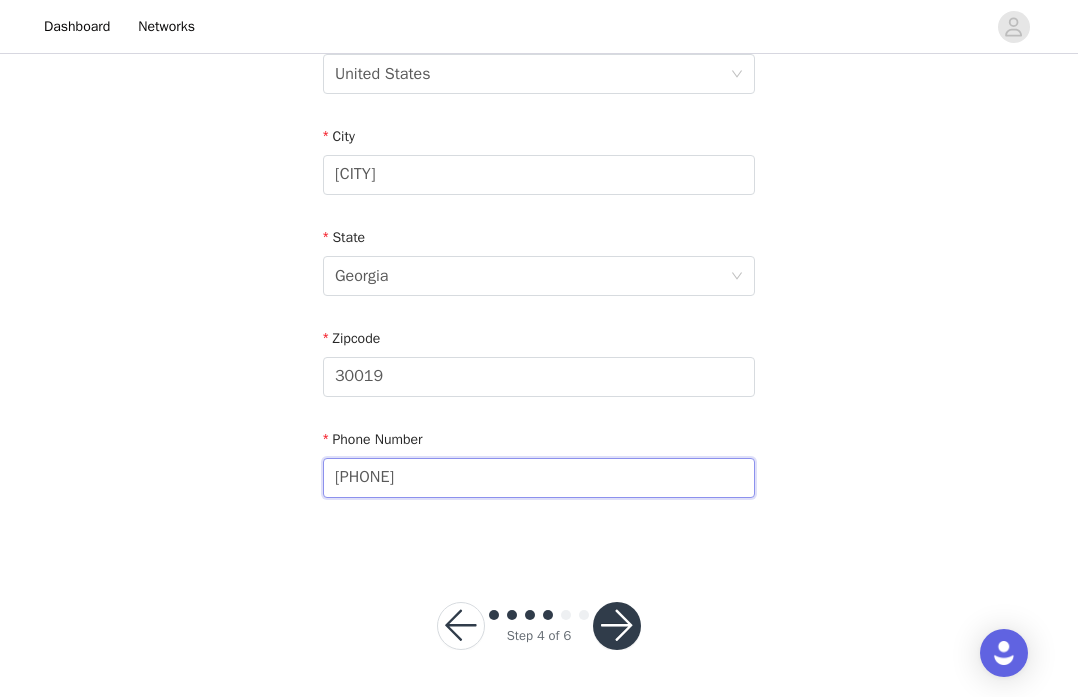 click on "[PHONE]" at bounding box center (539, 478) 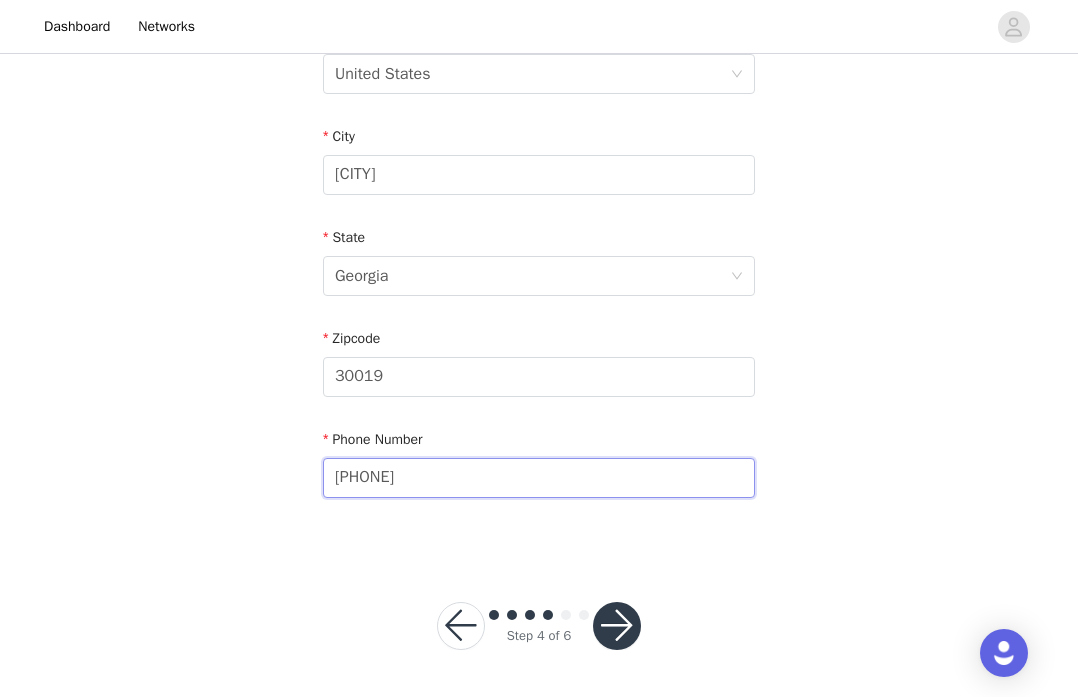 type on "[PHONE]" 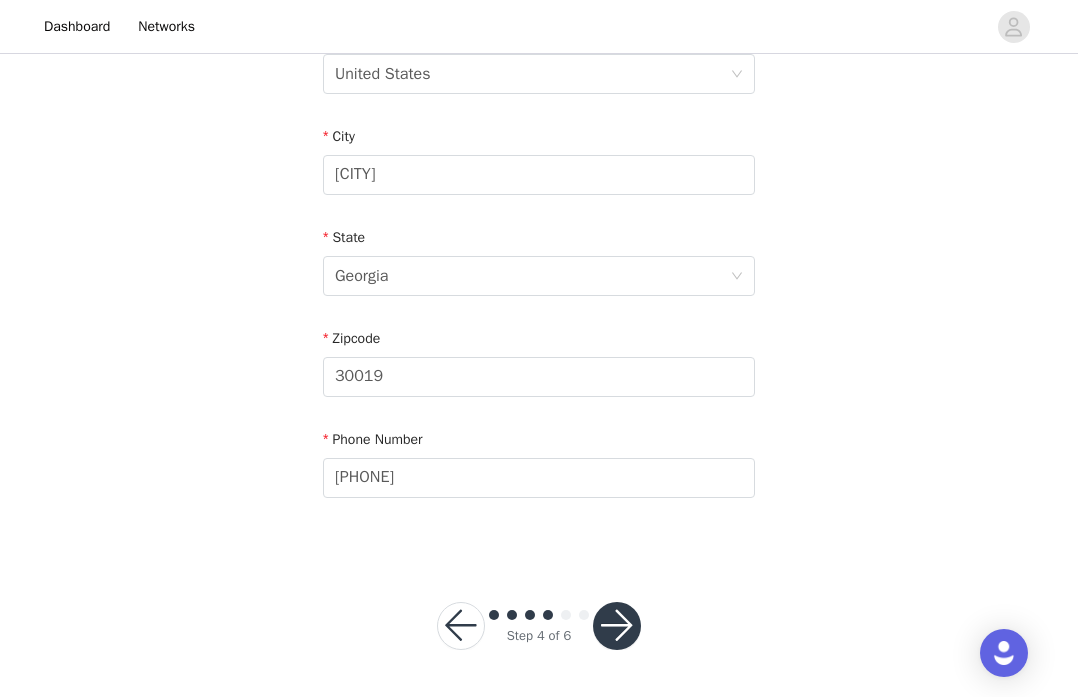 click on "STEP 4 OF 6
Shipping Information
Email contact.[FIRST].[LAST]@gmail.com   First Name [FIRST]   Last Name [LAST]   Address [NUMBER] [STREET]   Apt / Suite   Country
United States
City [CITY]   State
[STATE]
Zipcode [ZIP]   Phone Number [PHONE]" at bounding box center (539, -27) 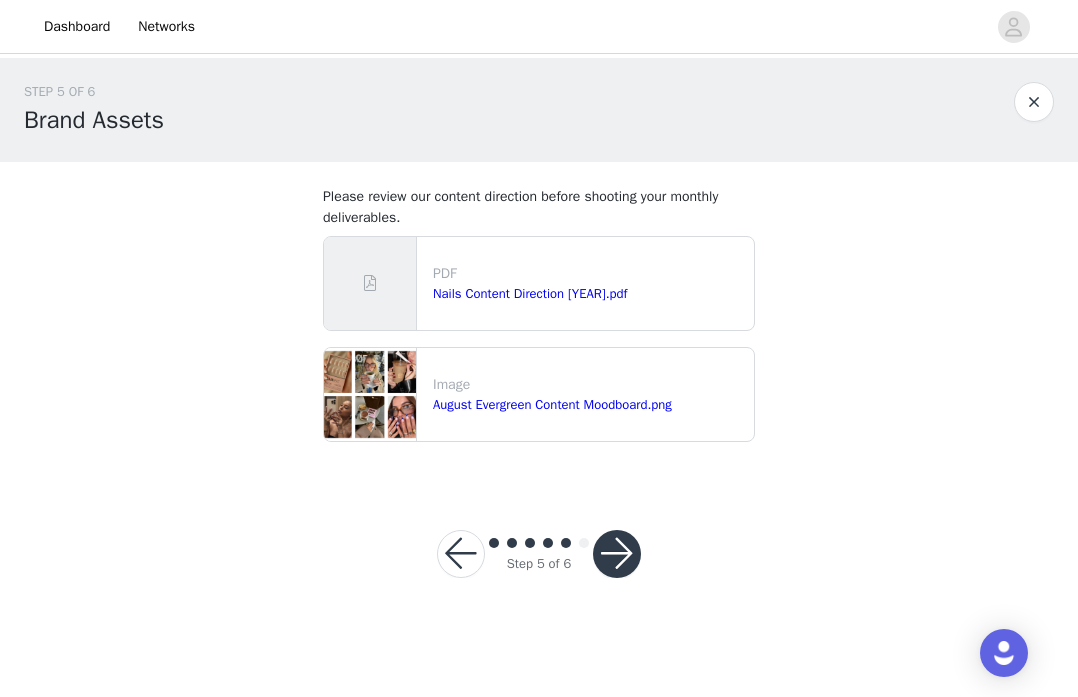 scroll, scrollTop: 32, scrollLeft: 0, axis: vertical 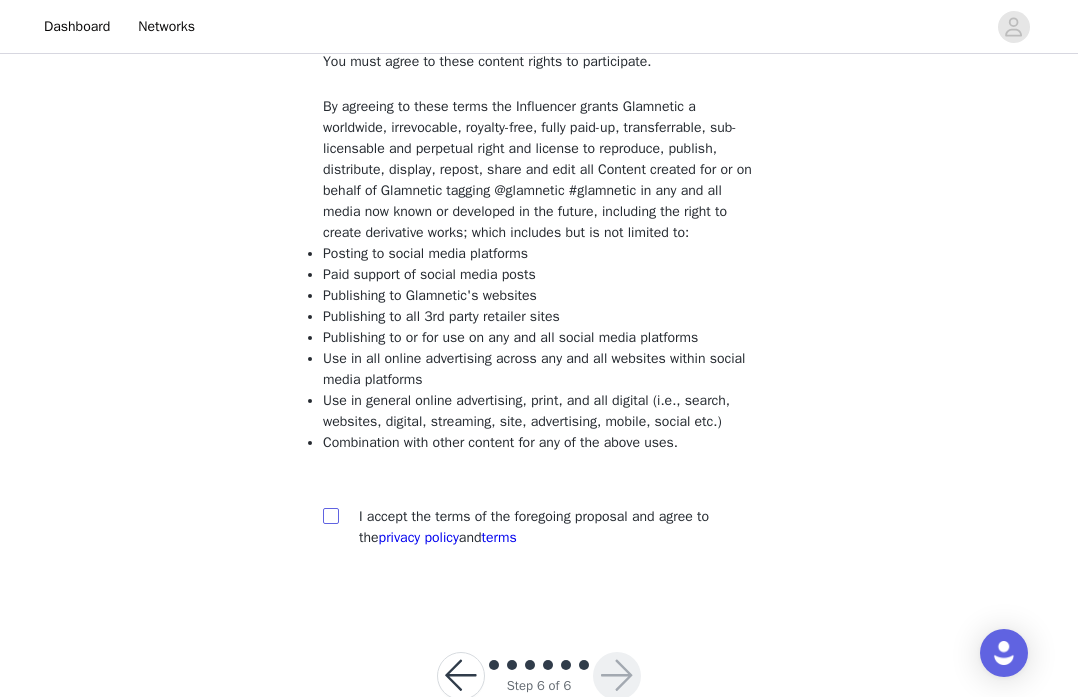 click at bounding box center [330, 515] 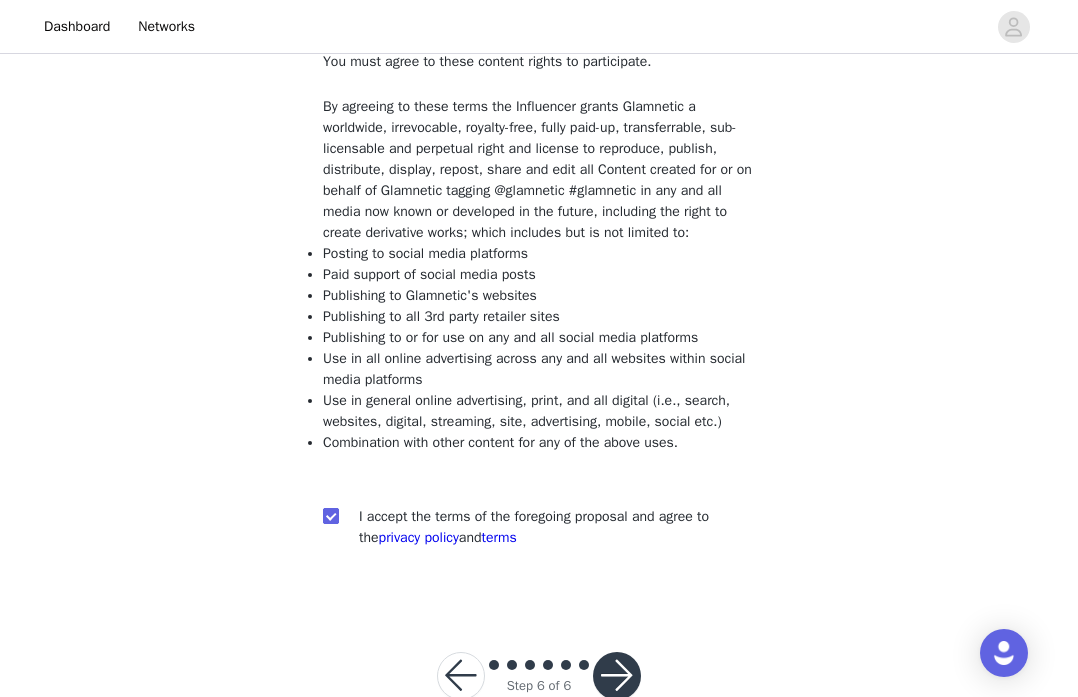 scroll, scrollTop: 206, scrollLeft: 0, axis: vertical 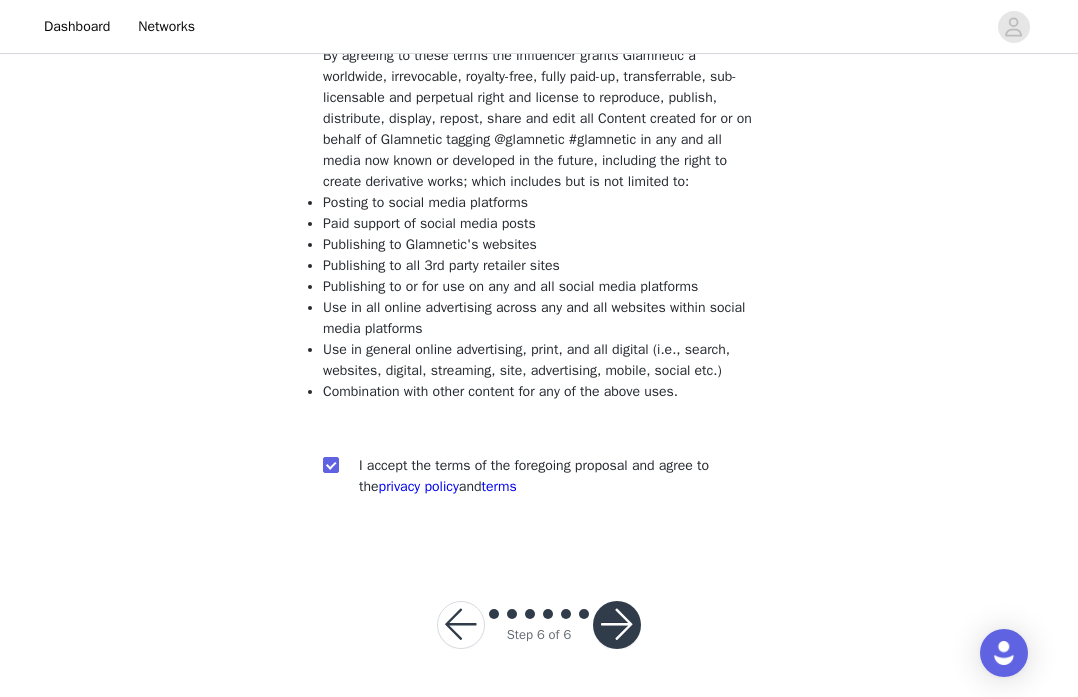 click at bounding box center [617, 625] 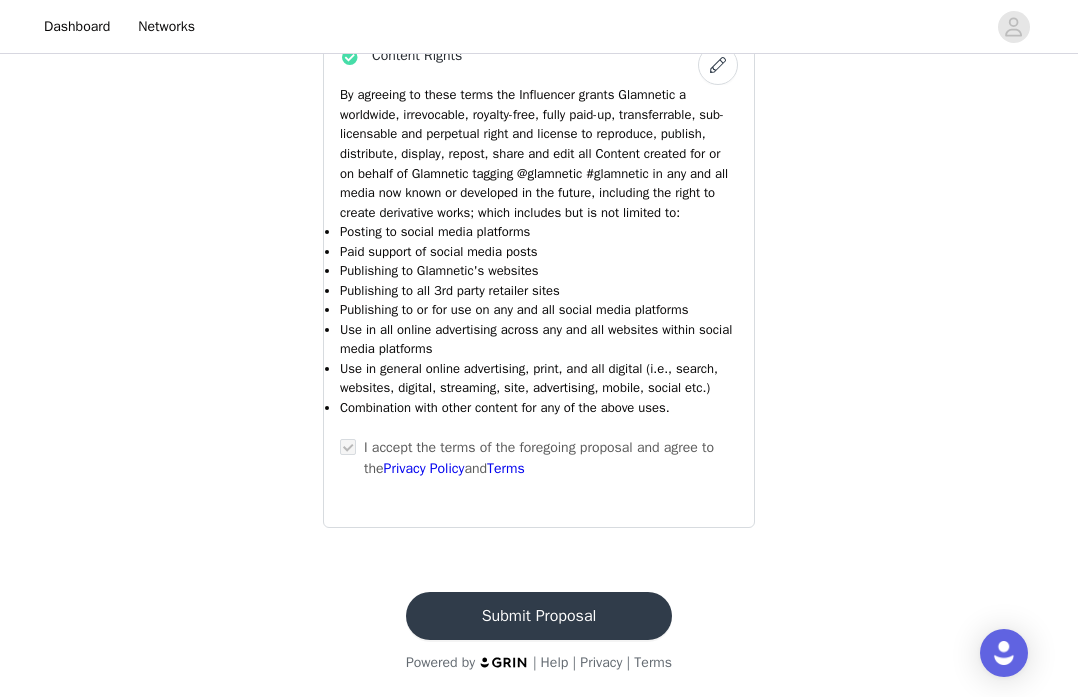 scroll, scrollTop: 1617, scrollLeft: 0, axis: vertical 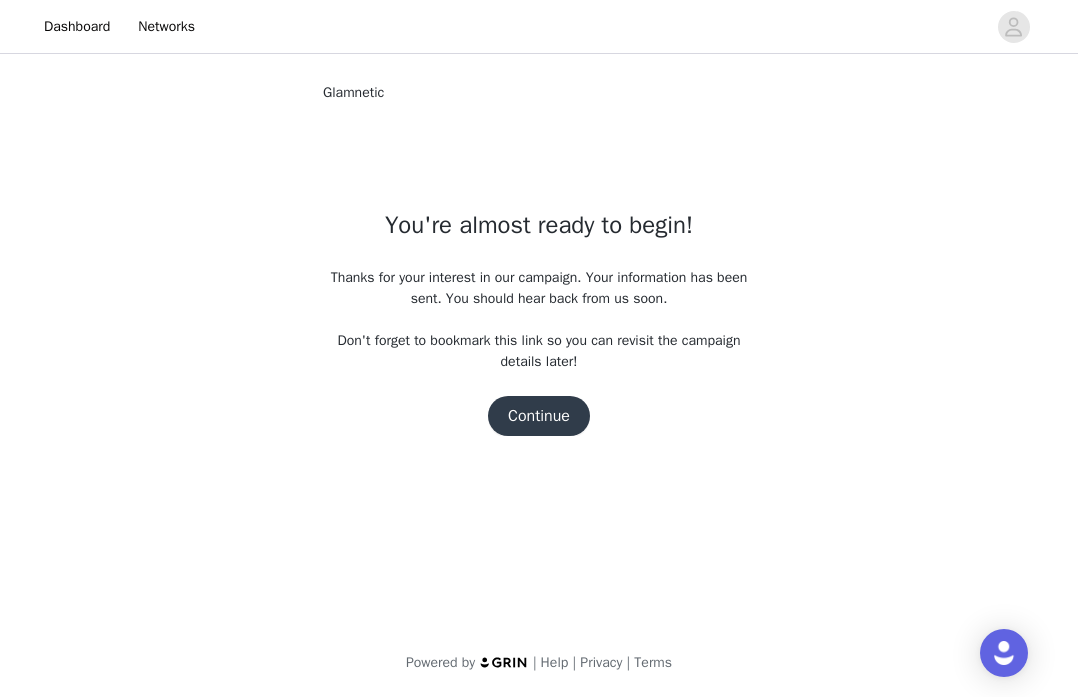 click on "Continue" at bounding box center (539, 416) 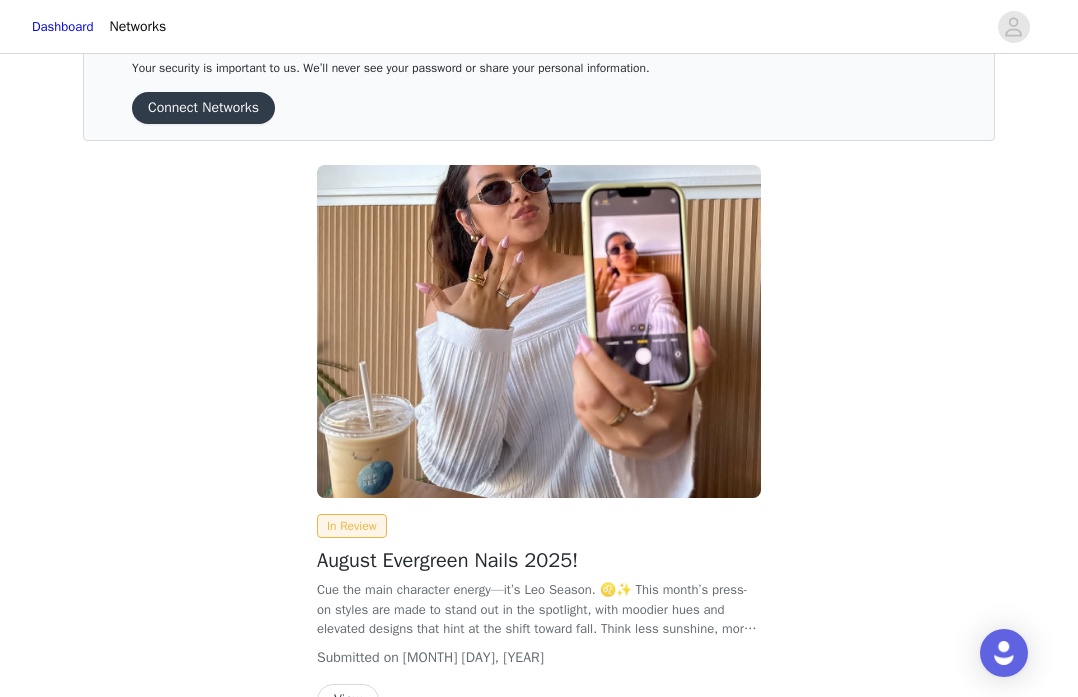 scroll, scrollTop: 0, scrollLeft: 0, axis: both 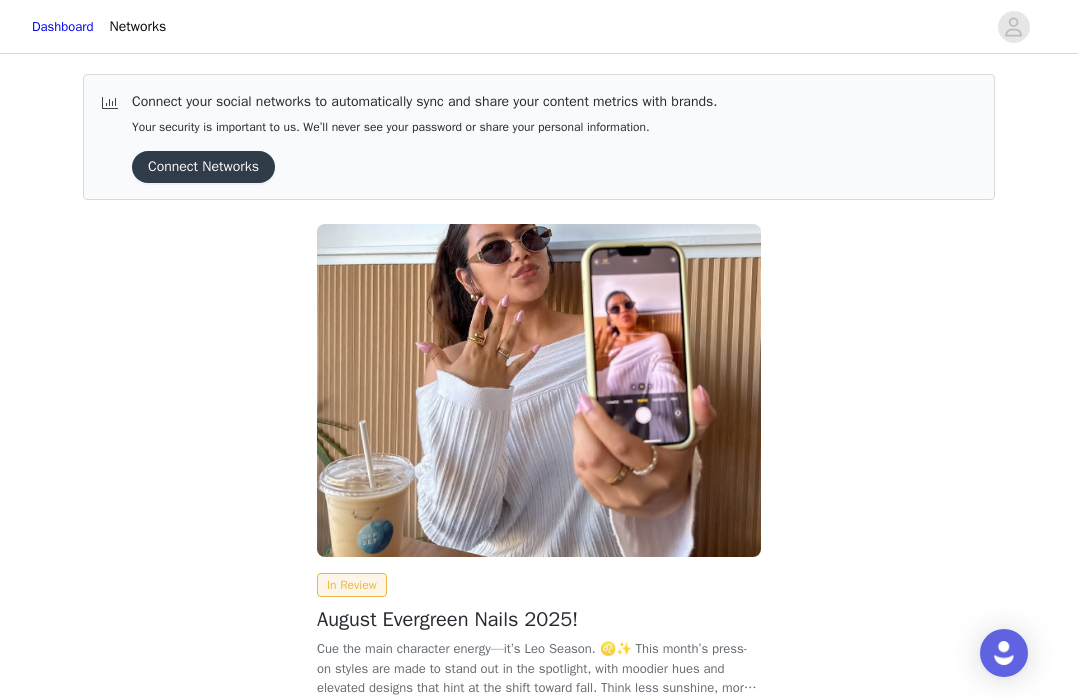 click on "Connect Networks" at bounding box center [203, 167] 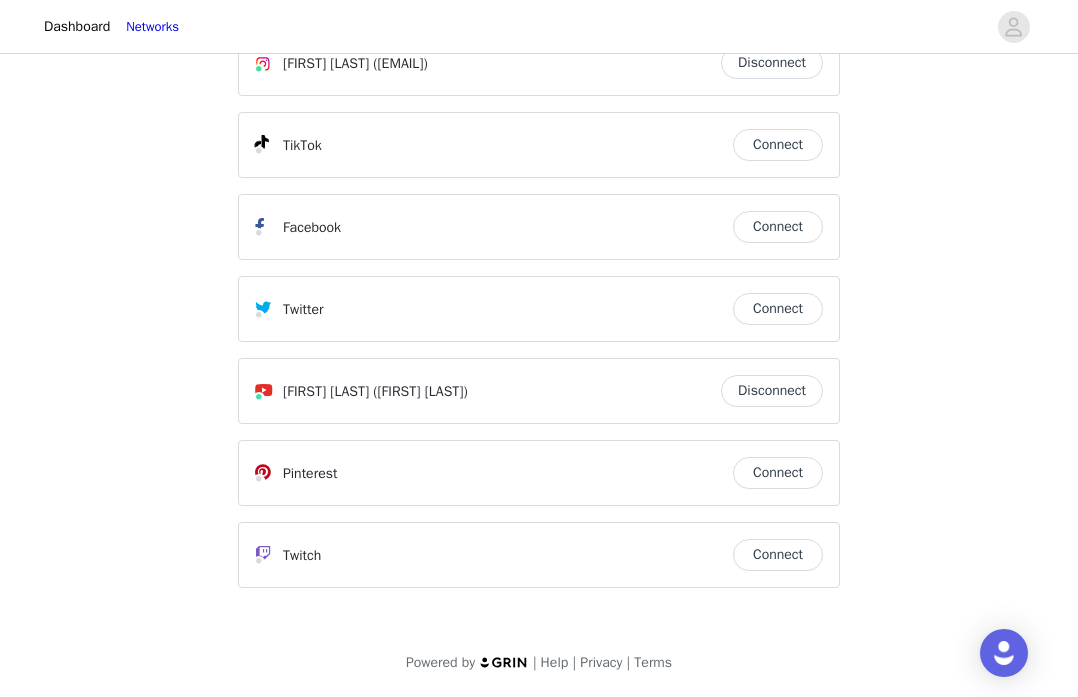 scroll, scrollTop: 0, scrollLeft: 0, axis: both 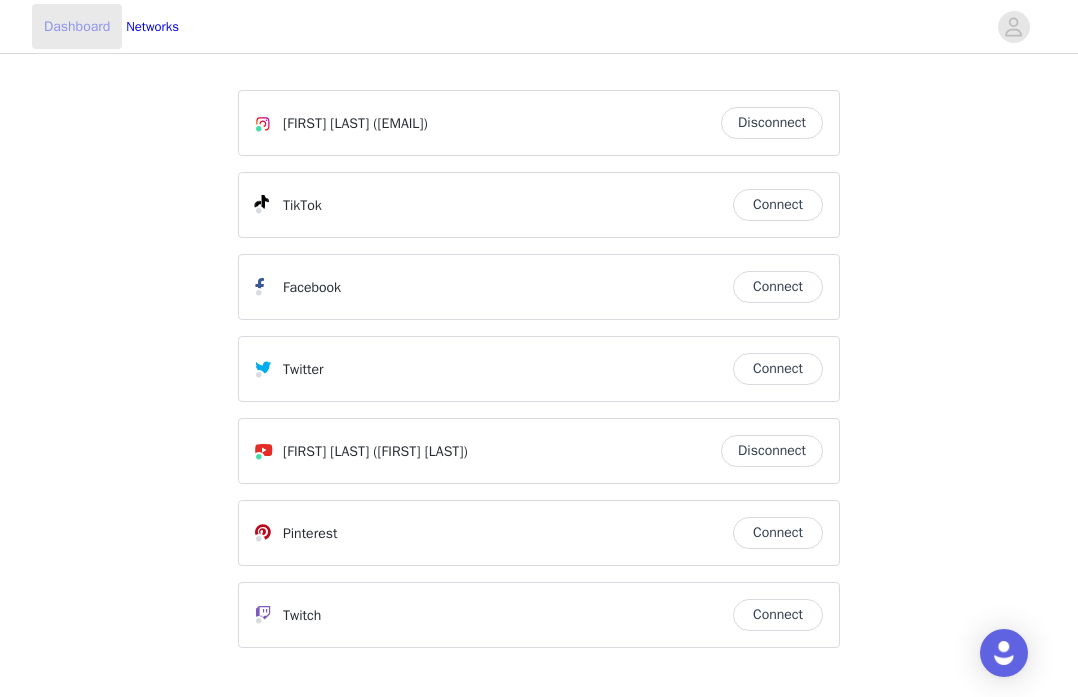 click on "Dashboard" at bounding box center (77, 26) 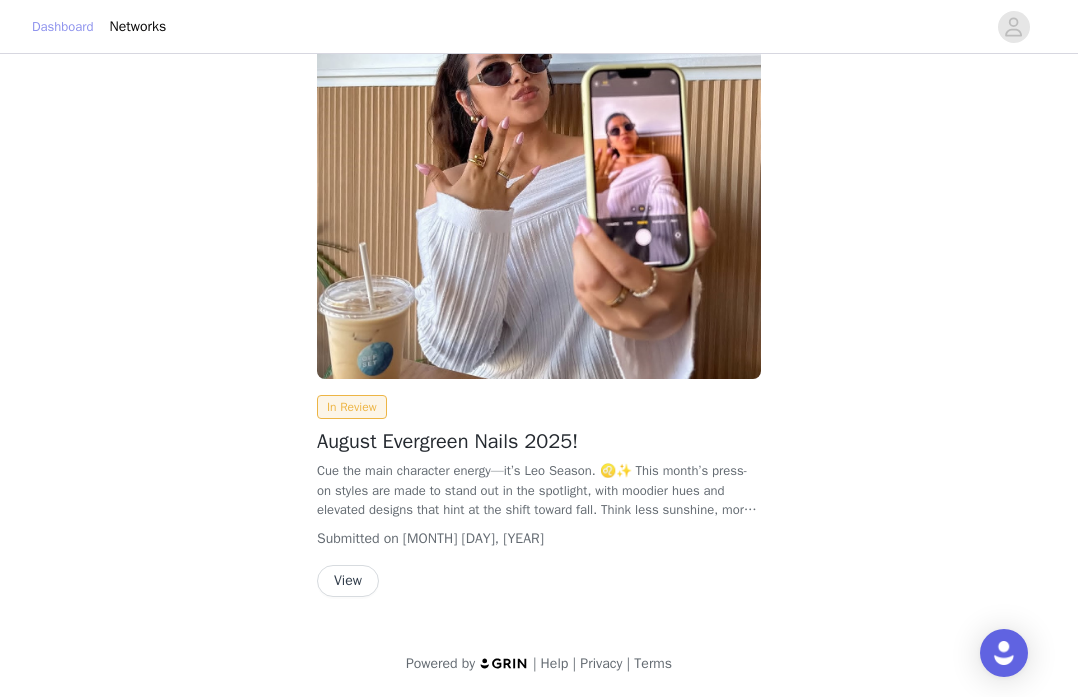 scroll, scrollTop: 0, scrollLeft: 0, axis: both 